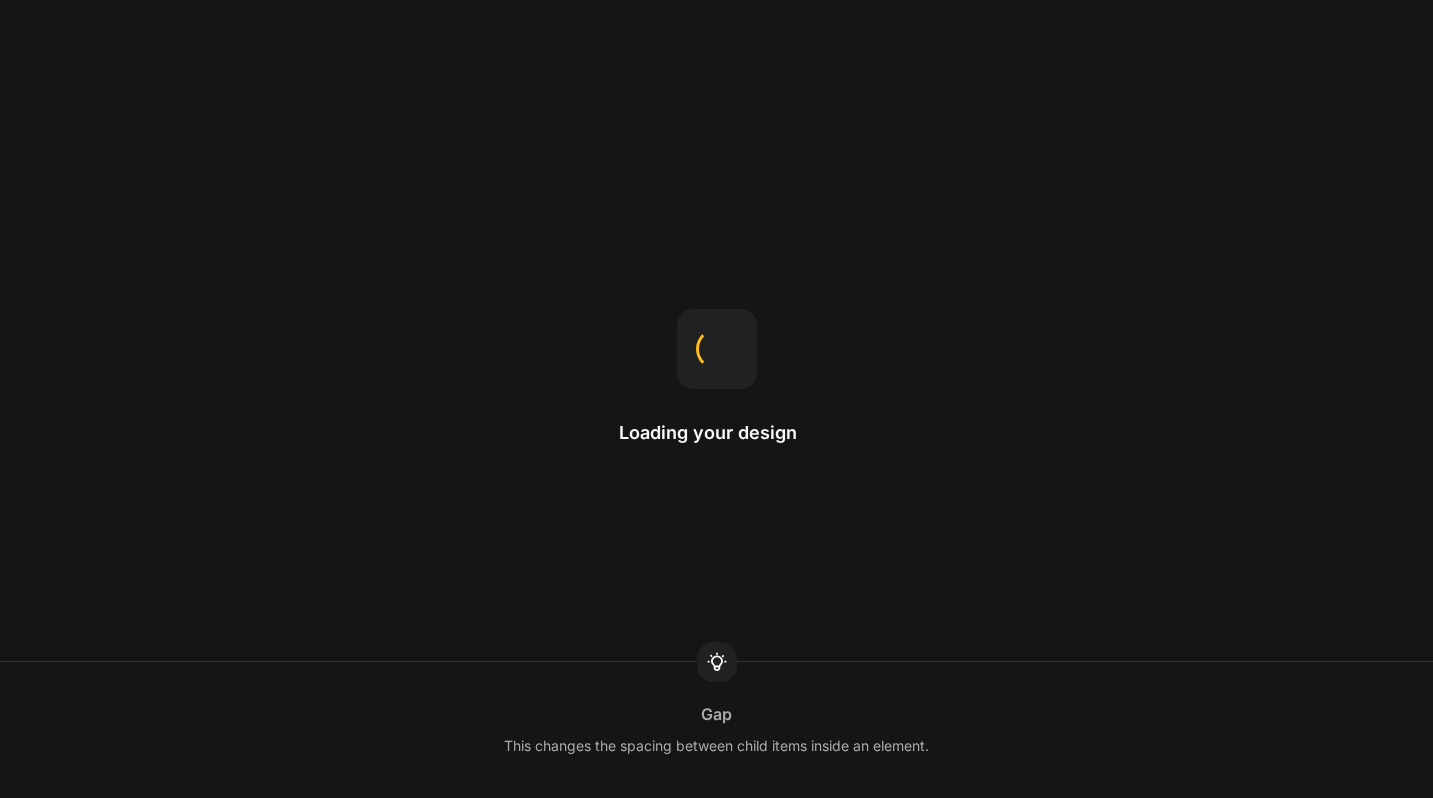 scroll, scrollTop: 0, scrollLeft: 0, axis: both 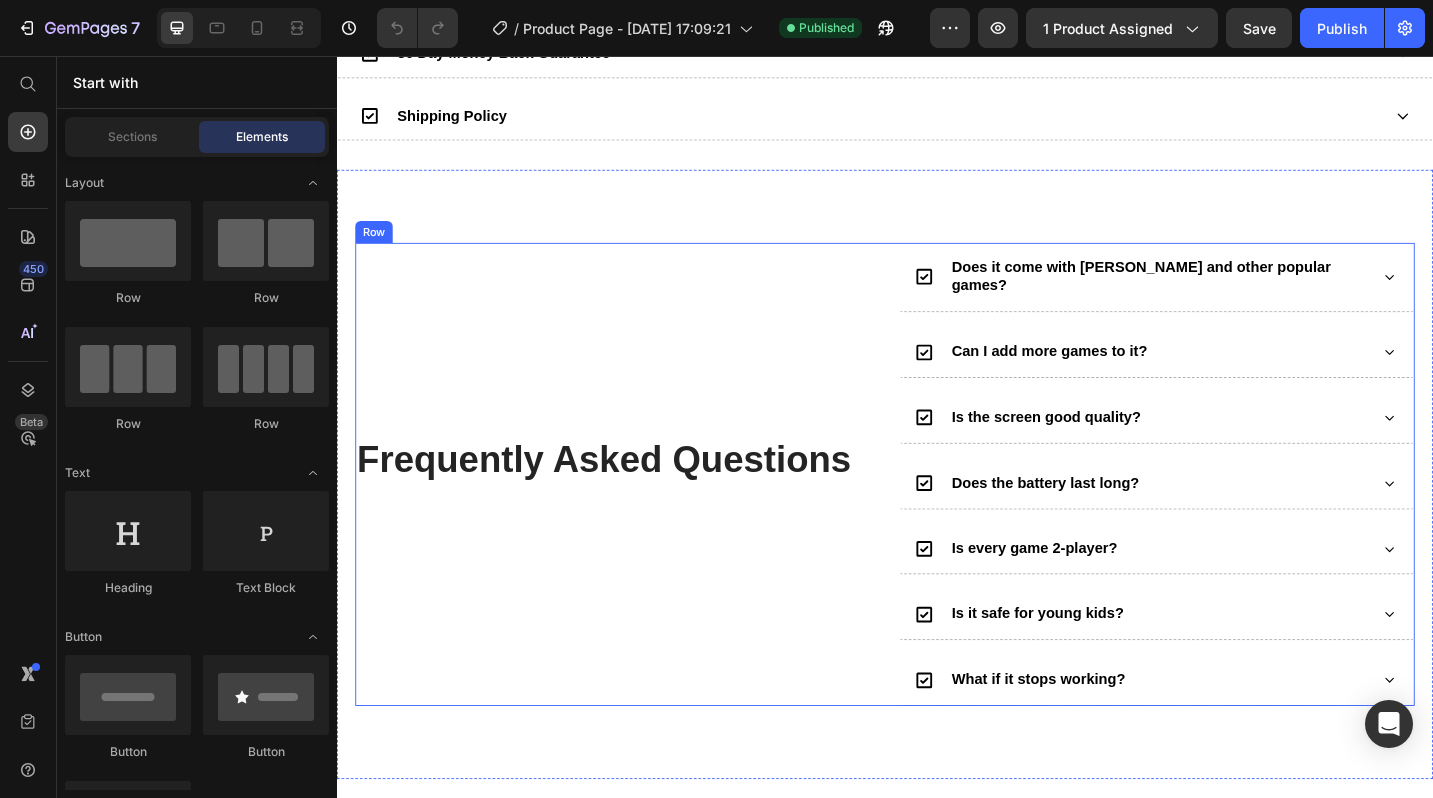 click on "Frequently Asked Questions Heading
Does it come with [PERSON_NAME] and other popular games?
Can I add more games to it?
Is the screen good quality?
Does the battery last long?
Is every game 2-player?
Is it safe for young kids?
What if it stops working? Accordion Row" at bounding box center (937, 513) 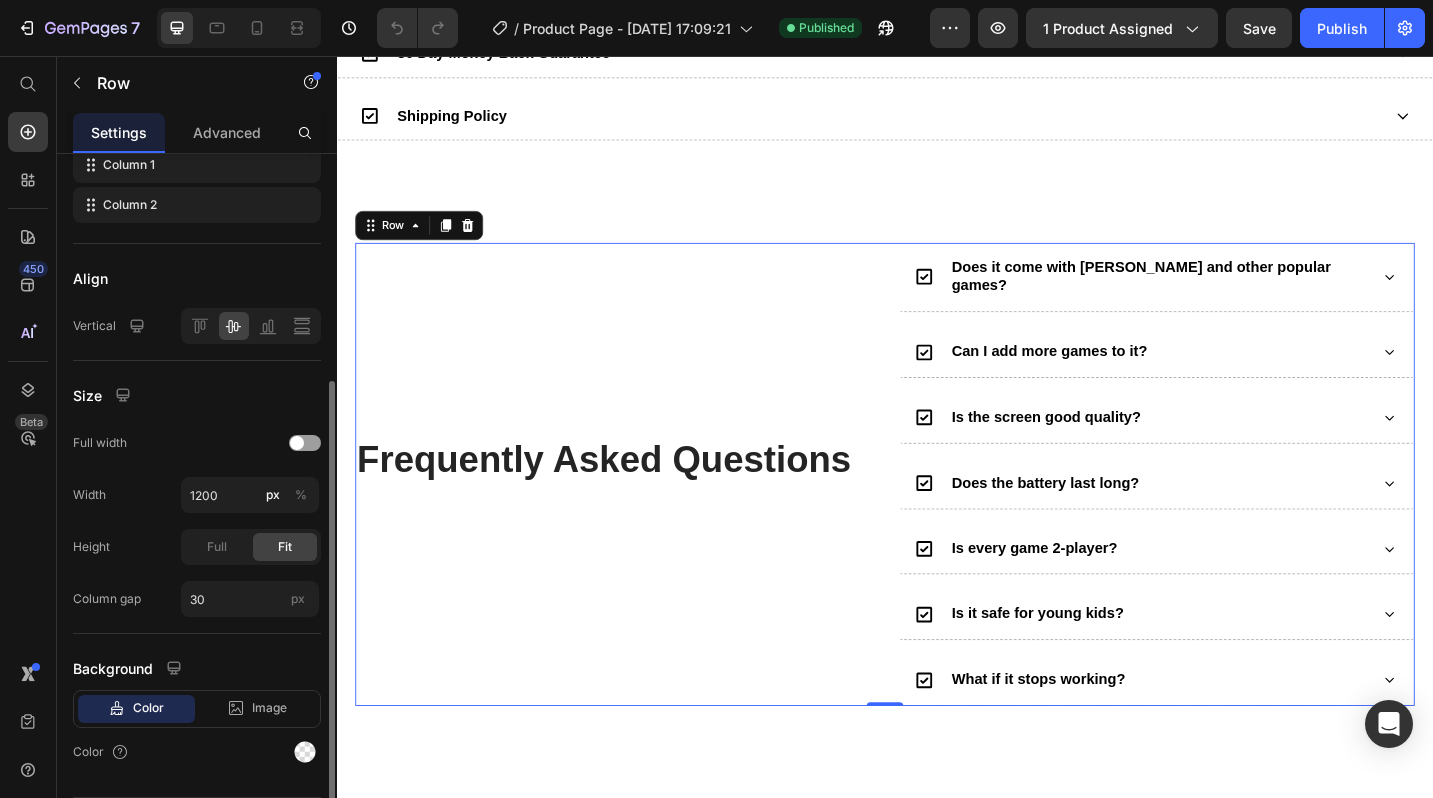 scroll, scrollTop: 420, scrollLeft: 0, axis: vertical 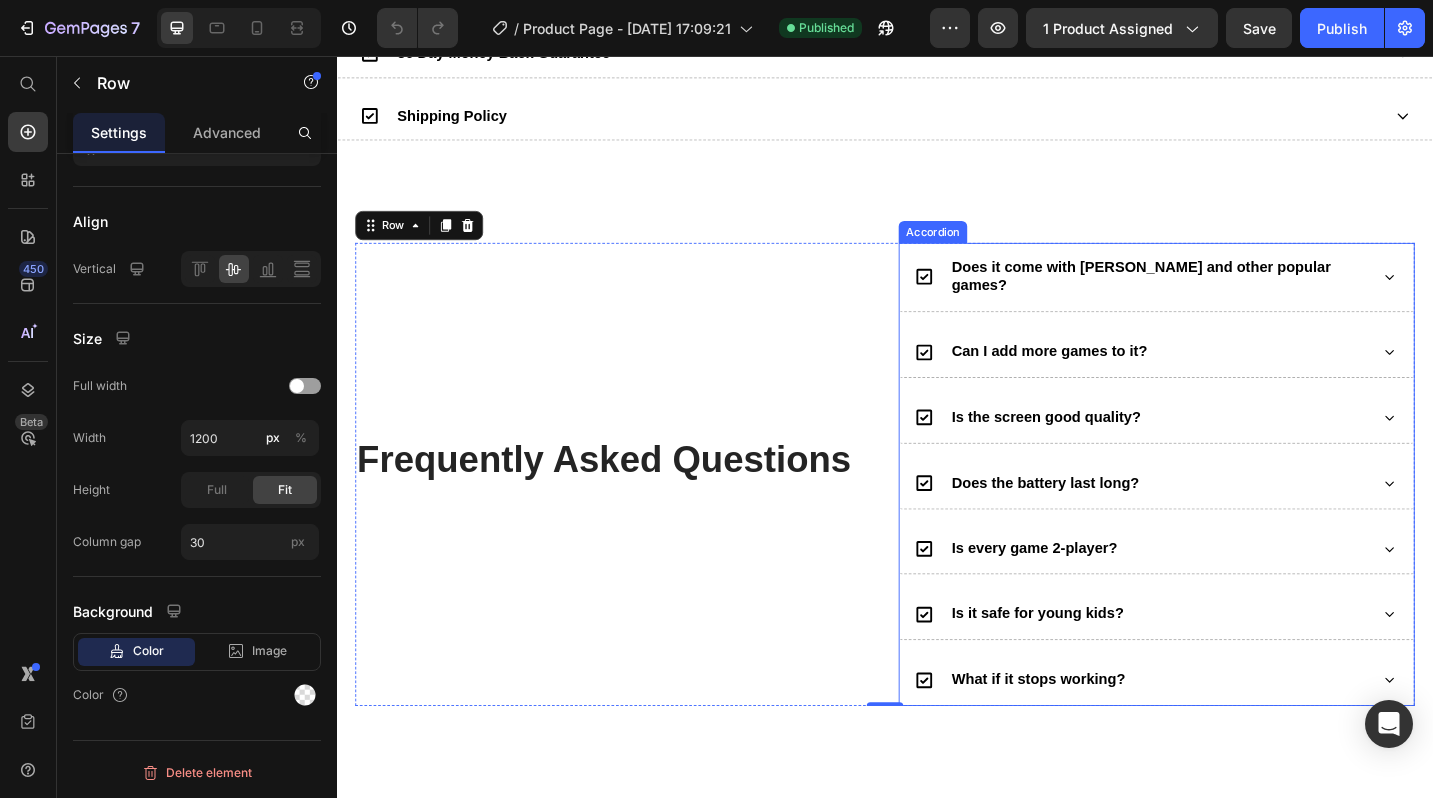 click on "Does it come with [PERSON_NAME] and other popular games?" at bounding box center (1234, 298) 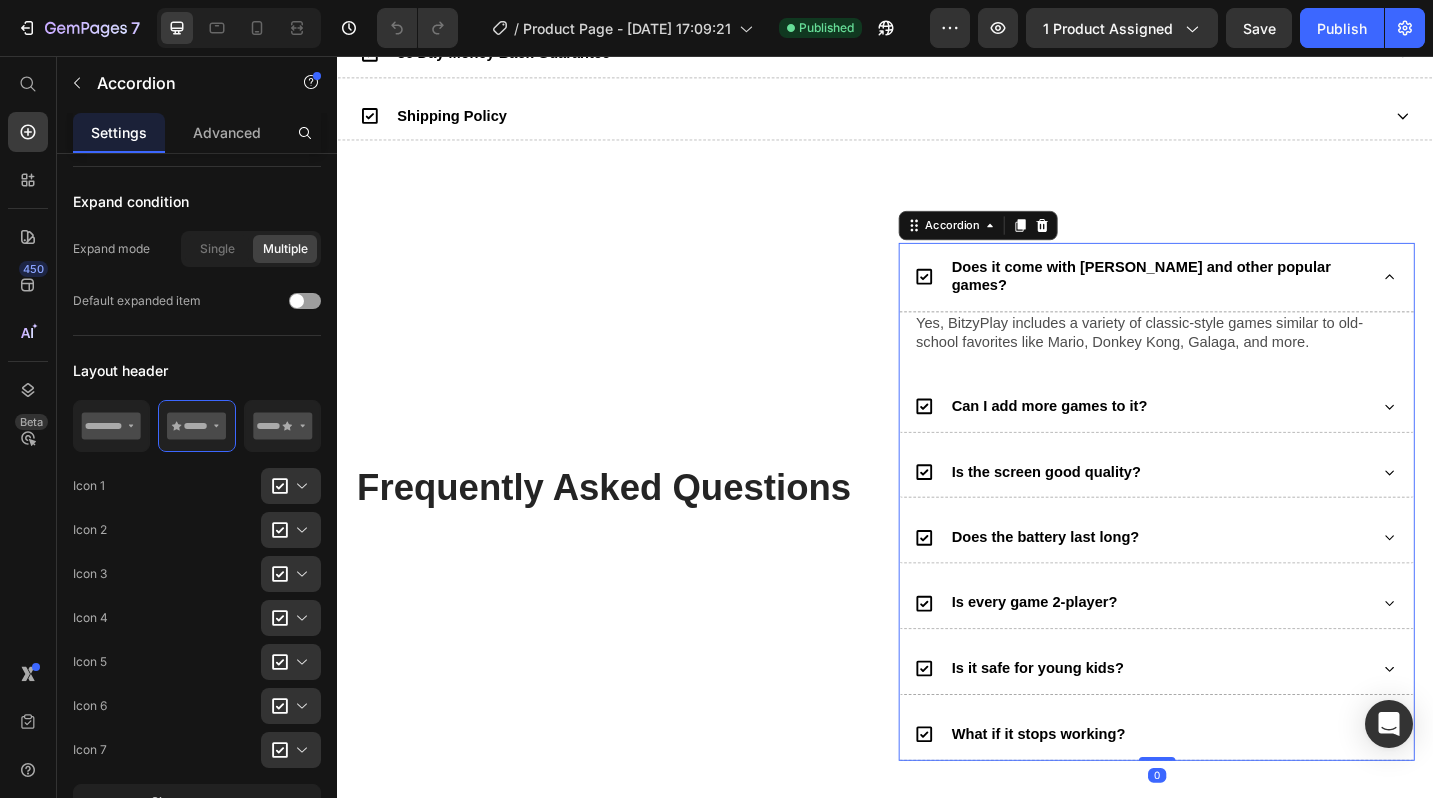 scroll, scrollTop: 0, scrollLeft: 0, axis: both 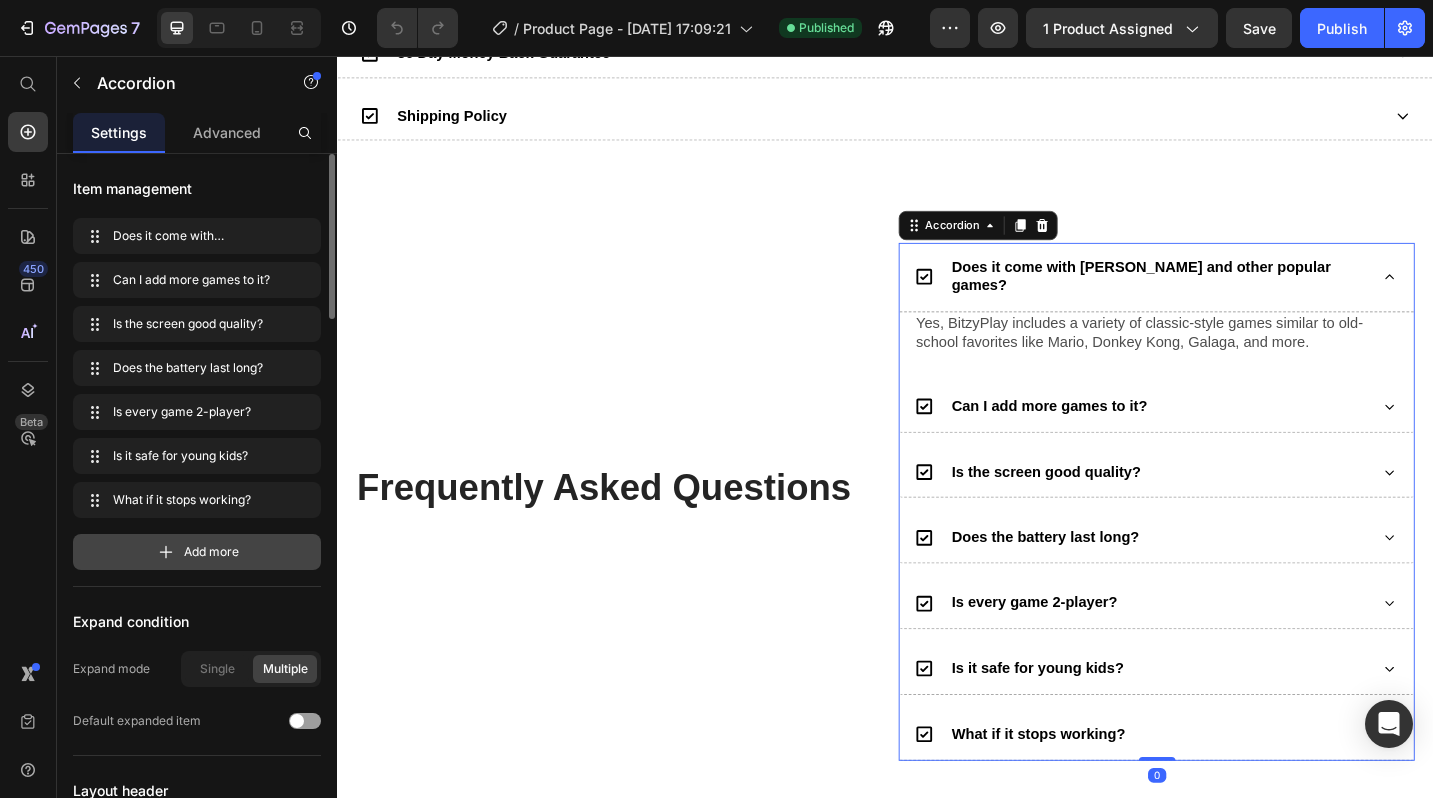 click on "Add more" at bounding box center (211, 552) 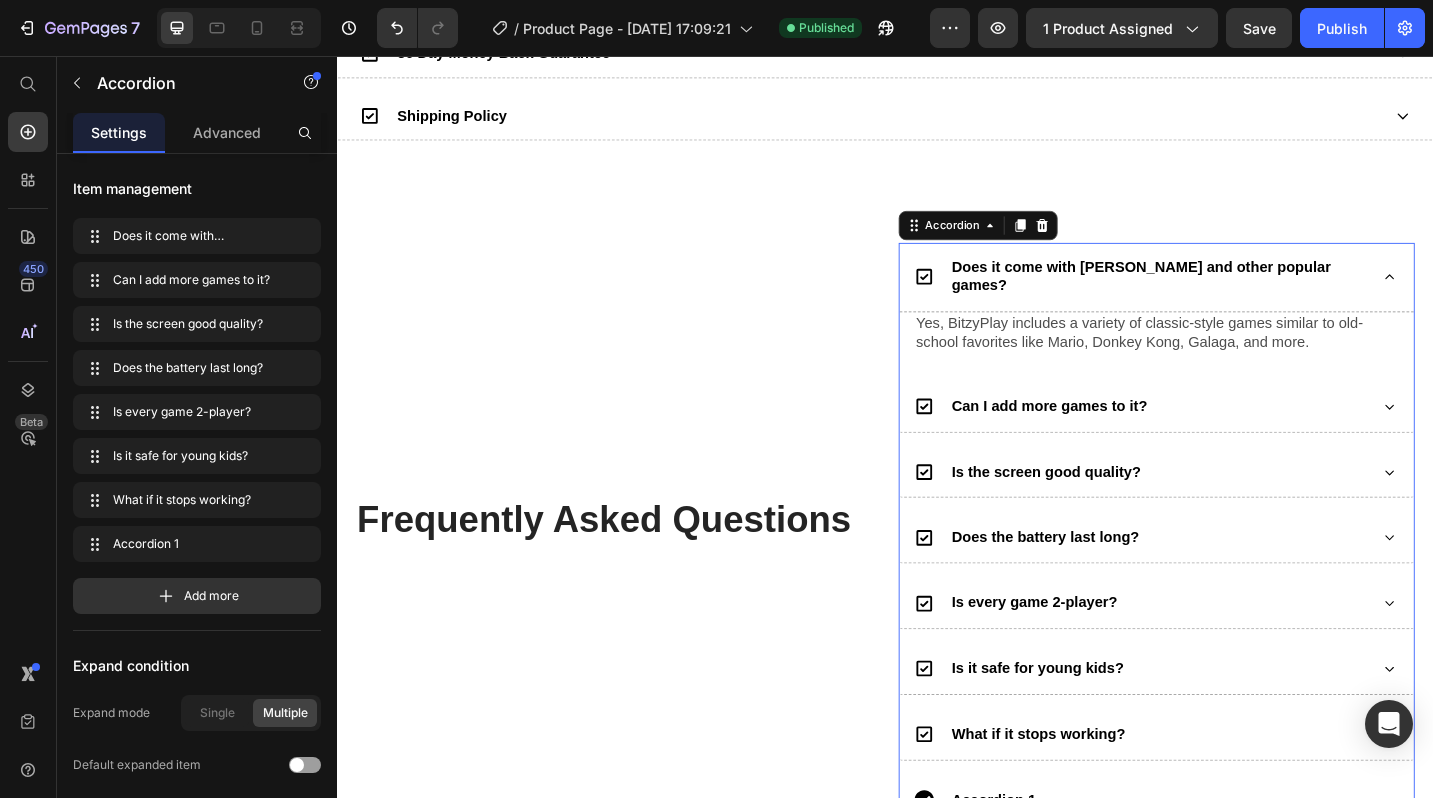 click on "Is the screen good quality?" at bounding box center (1234, 512) 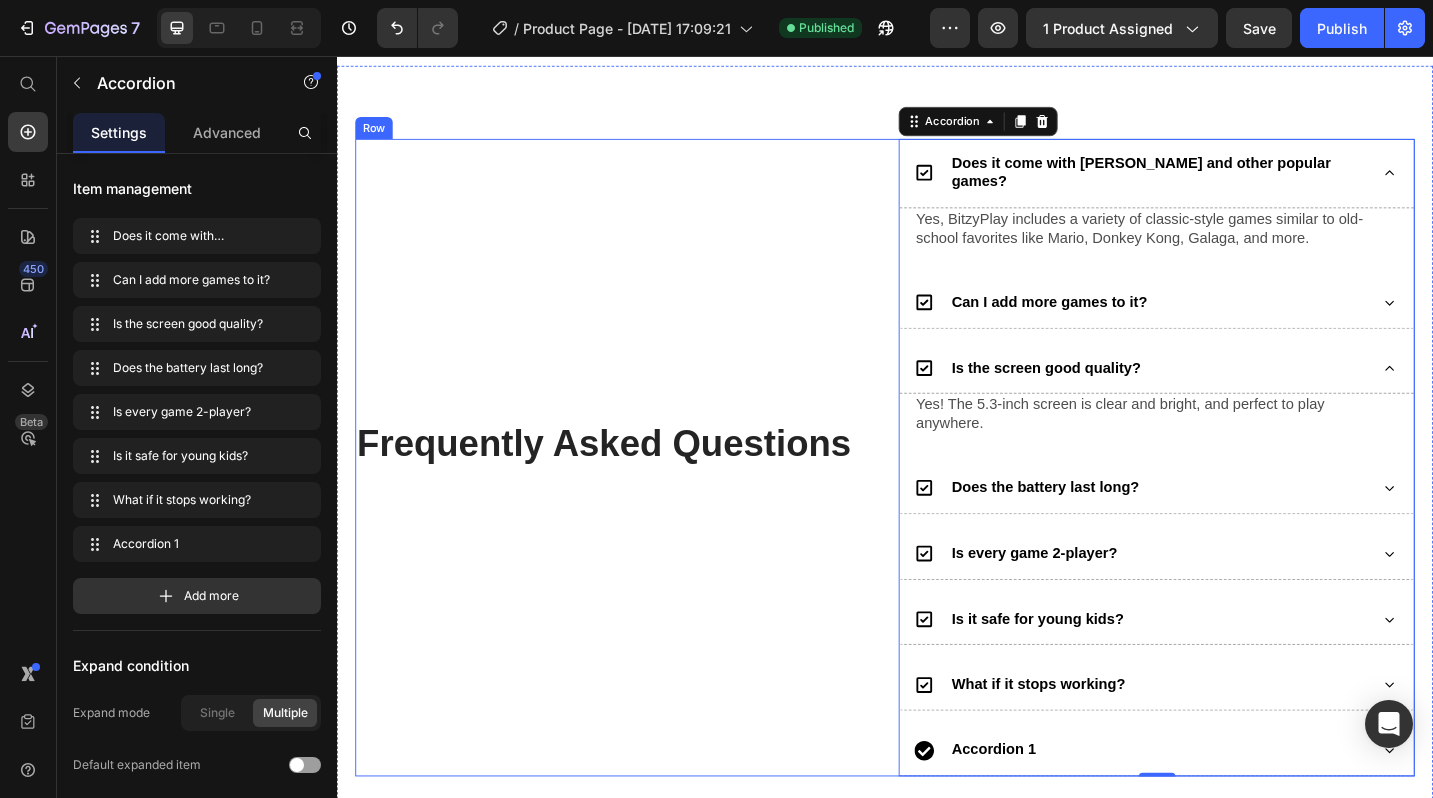 scroll, scrollTop: 1233, scrollLeft: 0, axis: vertical 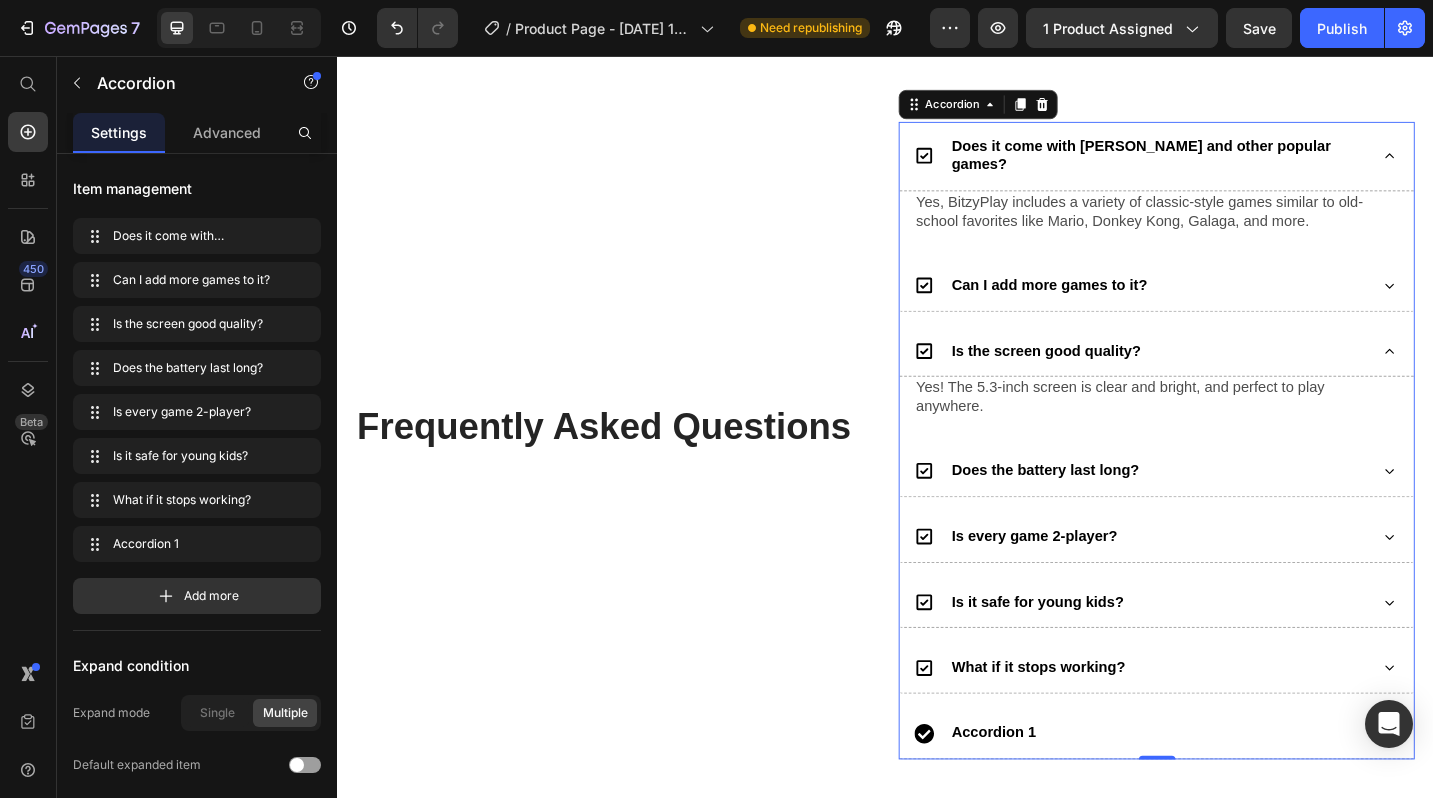 click 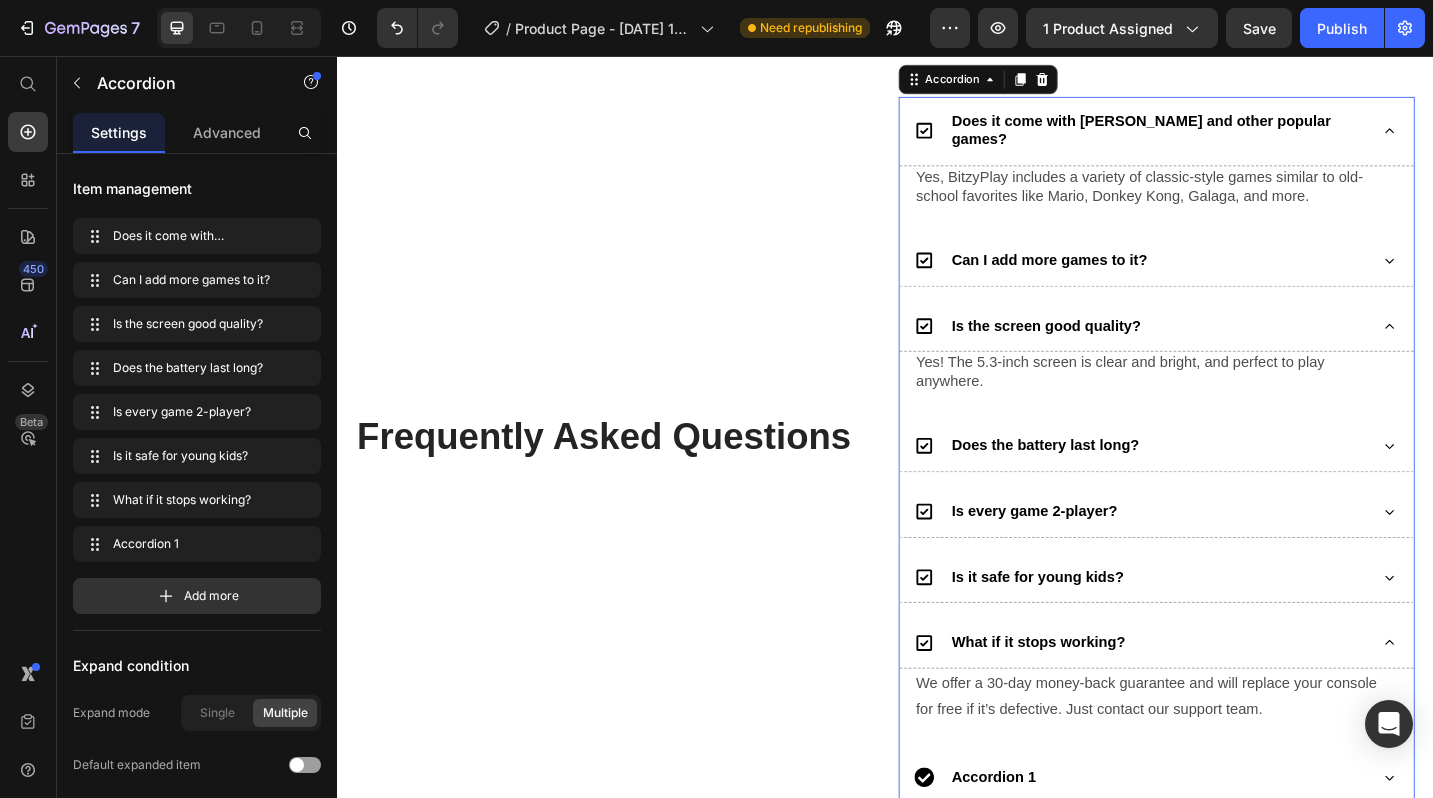 scroll, scrollTop: 1272, scrollLeft: 0, axis: vertical 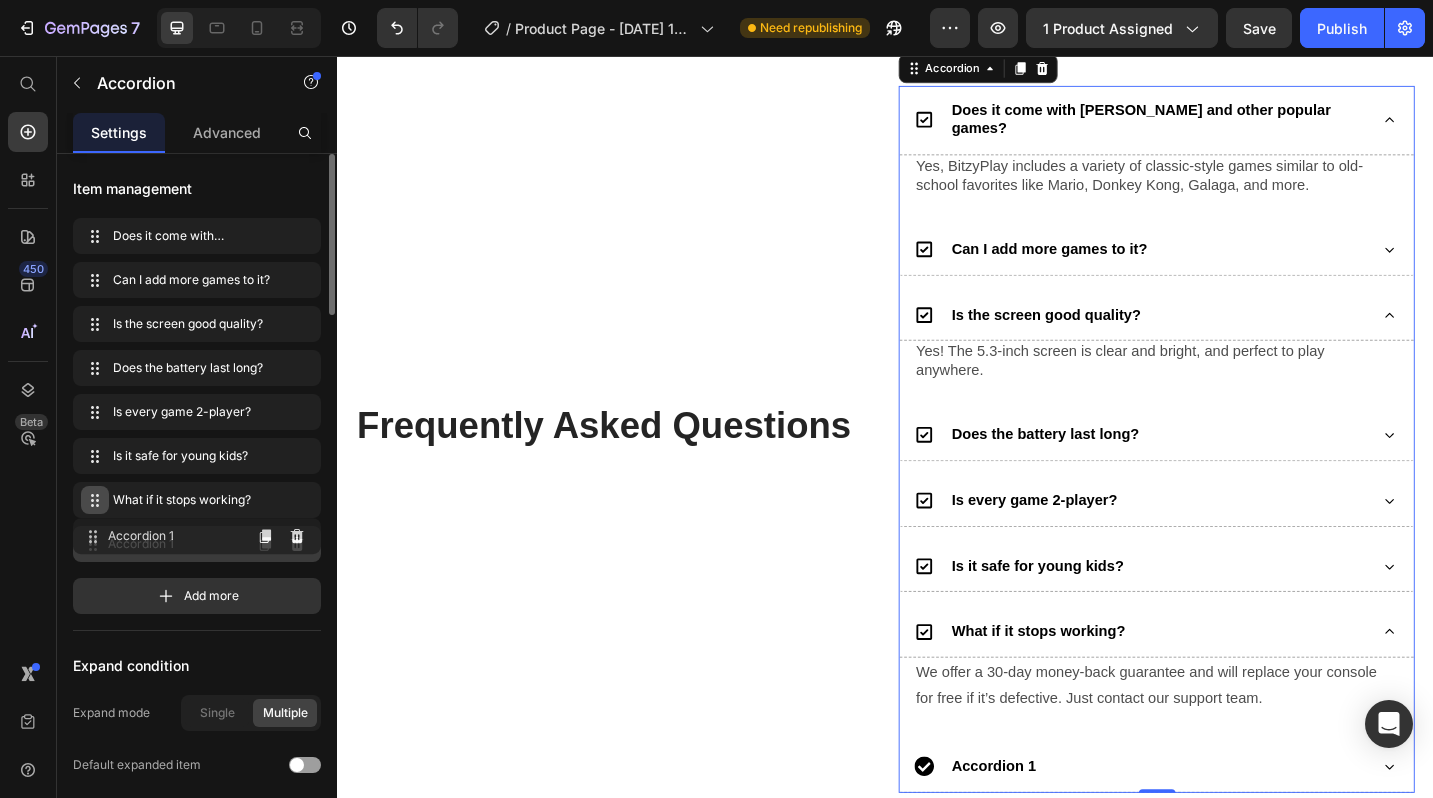 type 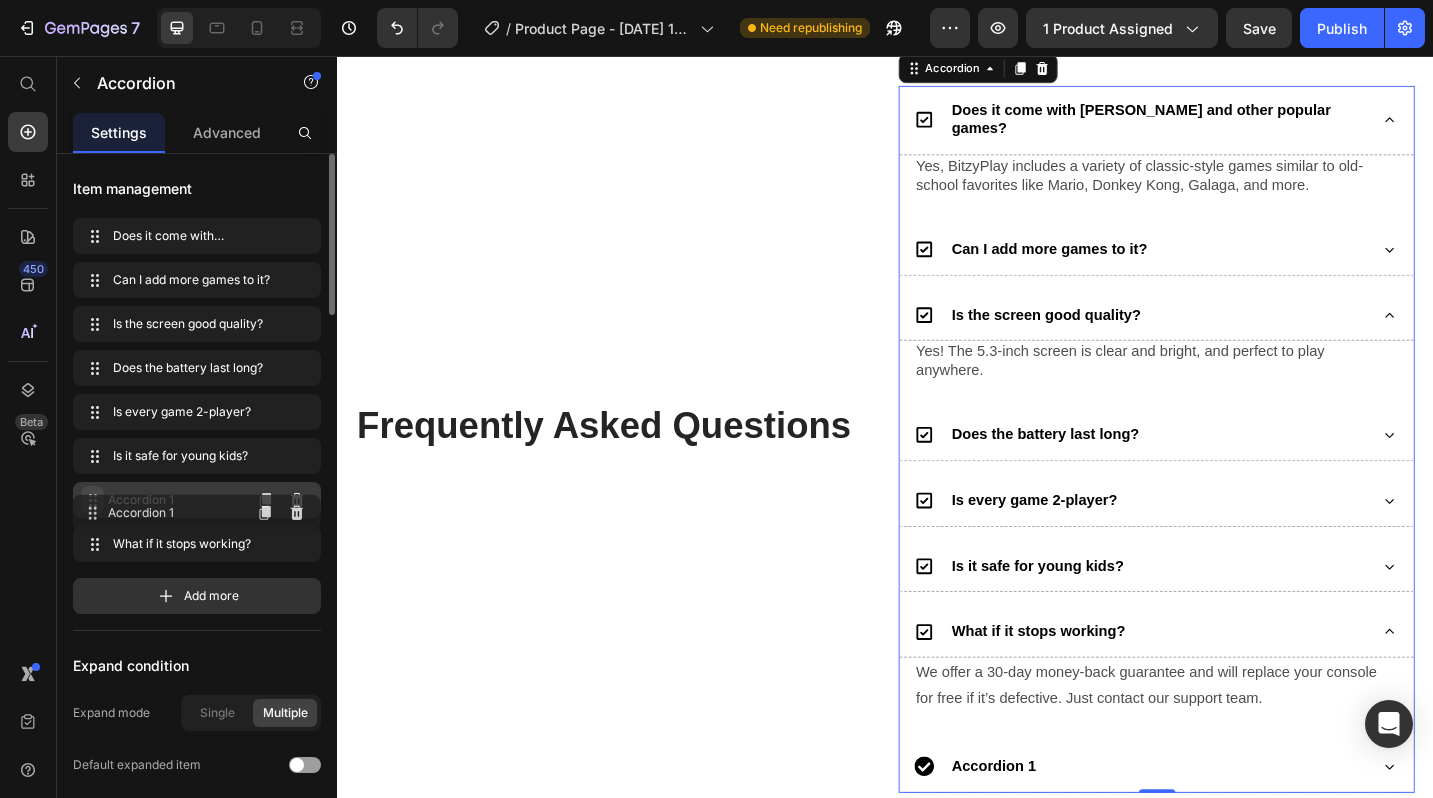 drag, startPoint x: 92, startPoint y: 536, endPoint x: 92, endPoint y: 505, distance: 31 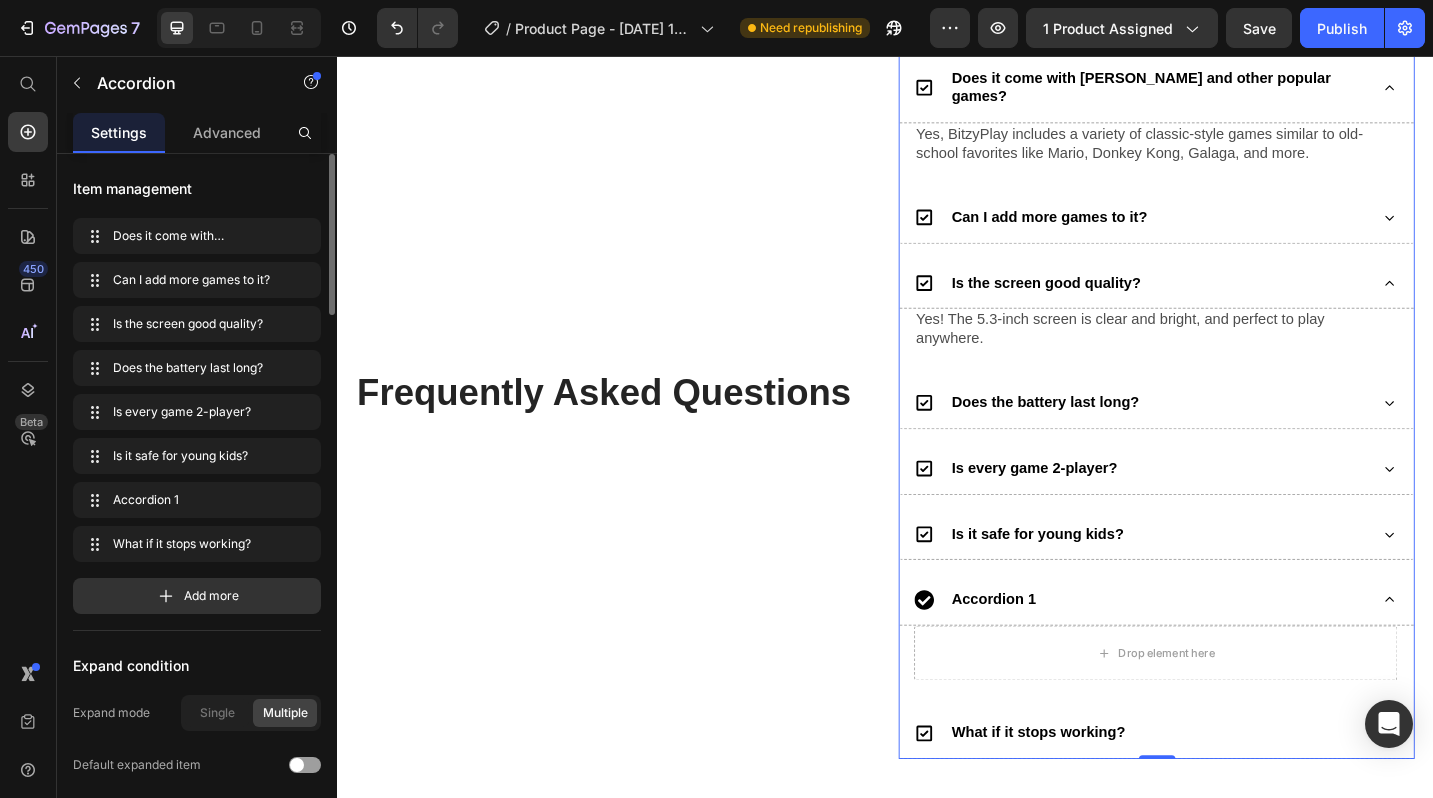 scroll, scrollTop: 1357, scrollLeft: 0, axis: vertical 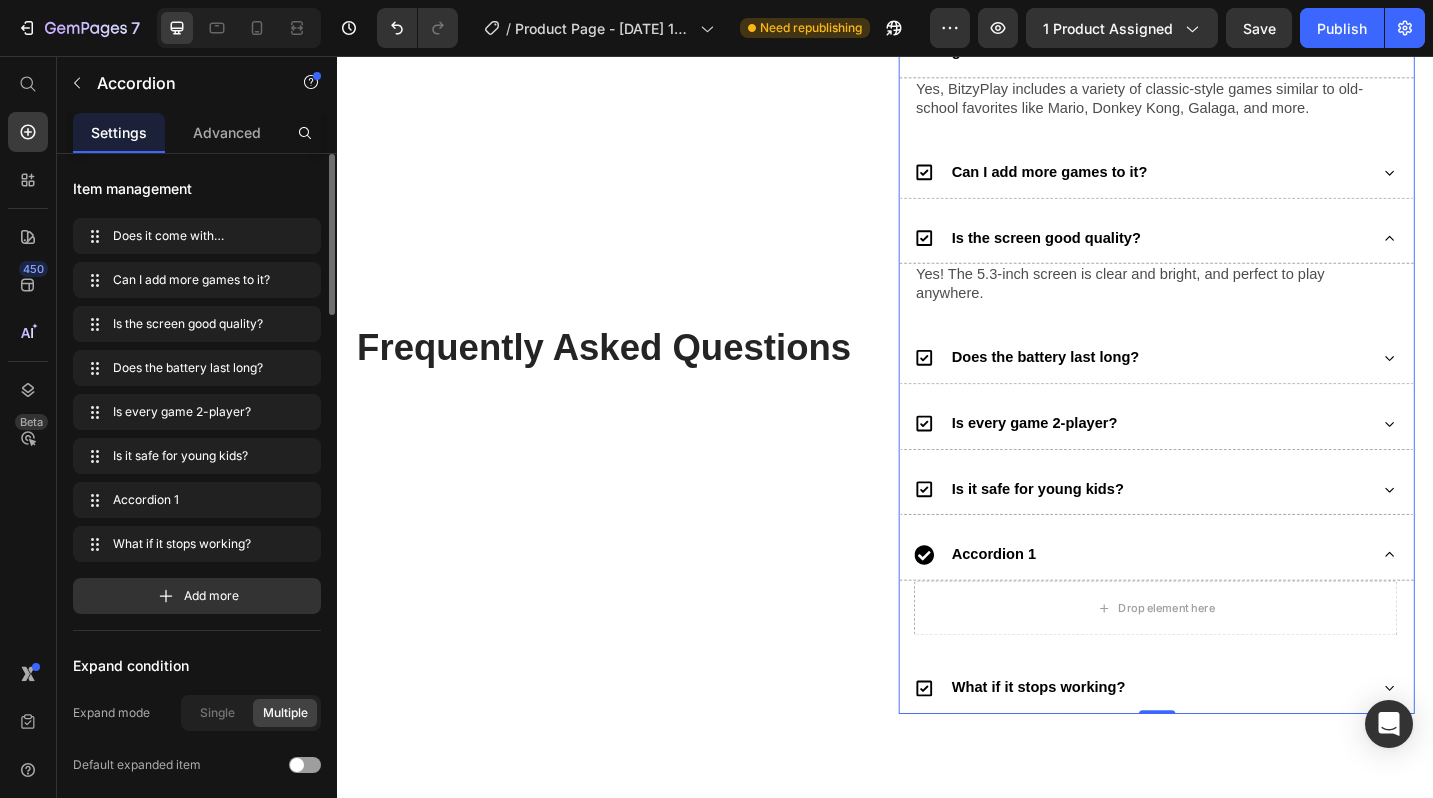 click on "Accordion 1" at bounding box center (1056, 601) 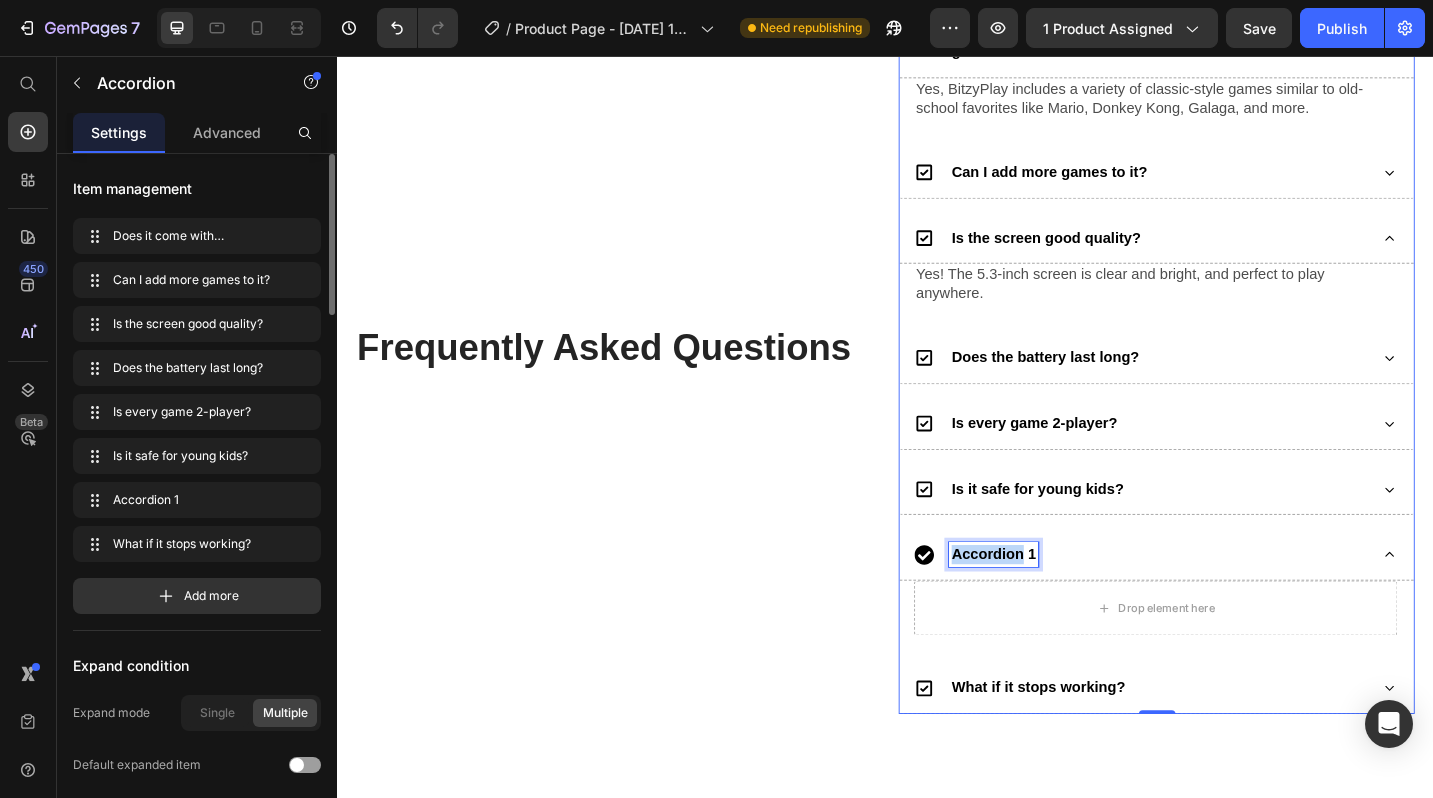 click on "Accordion 1" at bounding box center [1056, 601] 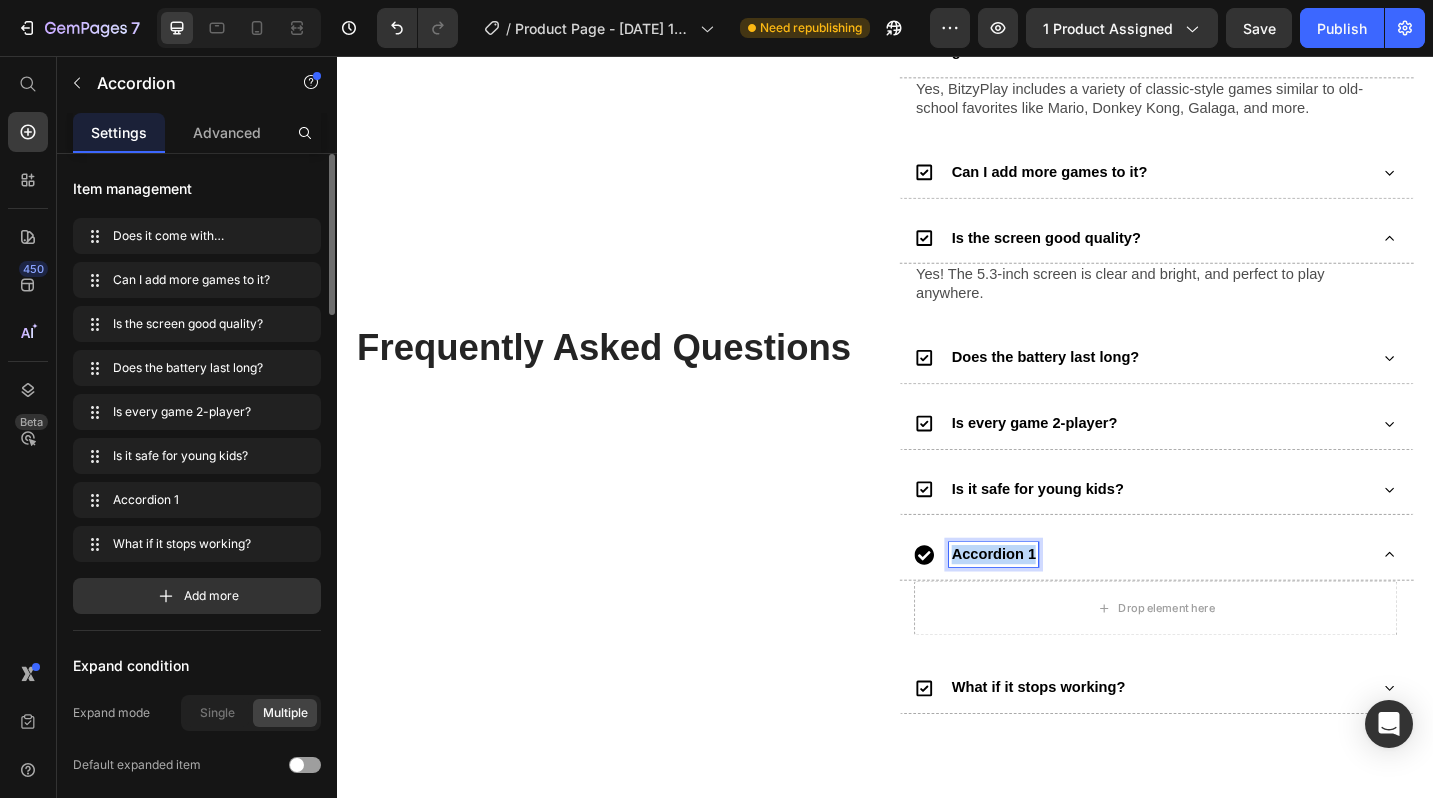 click on "Accordion 1" at bounding box center [1056, 601] 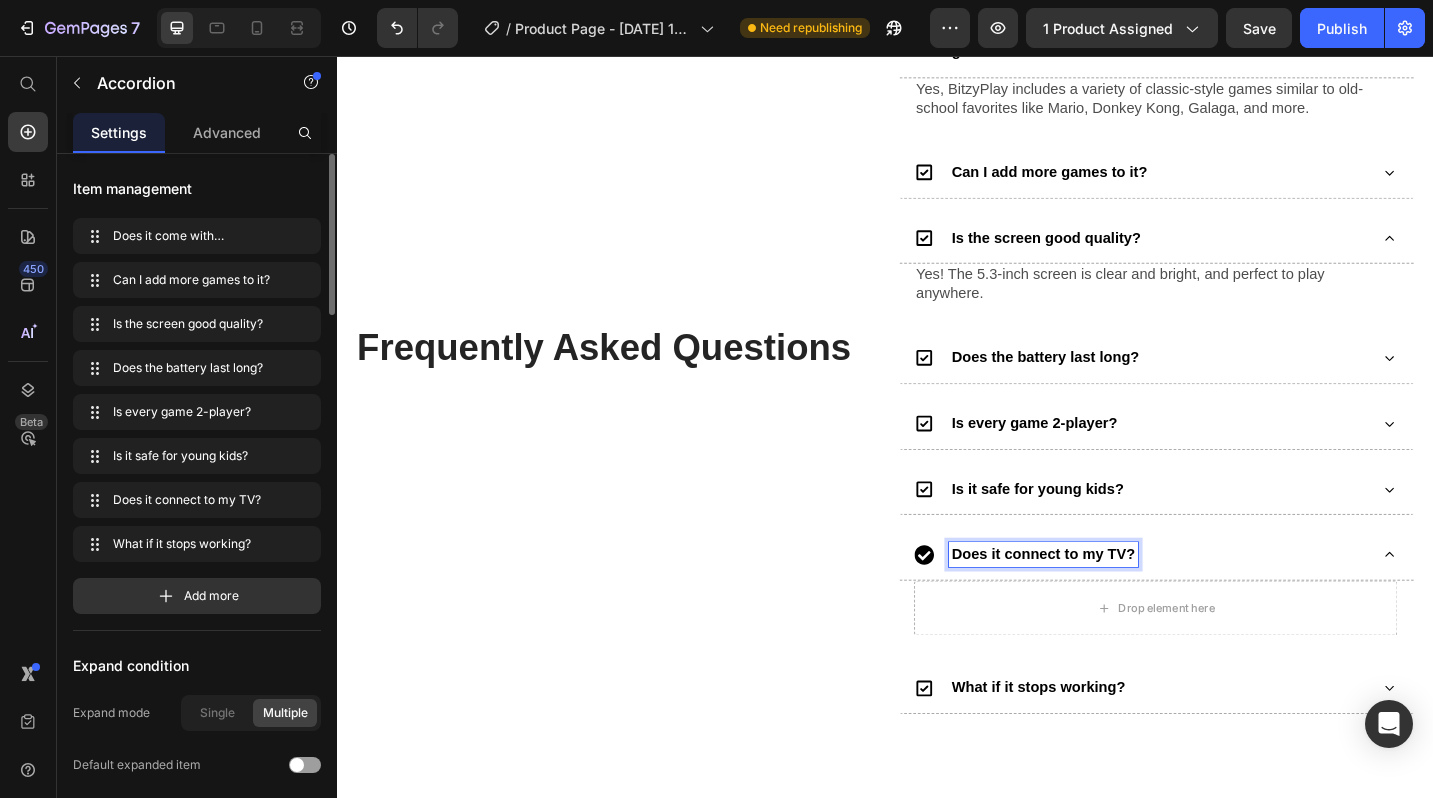 click on "Does it connect to my TV?" at bounding box center [1110, 601] 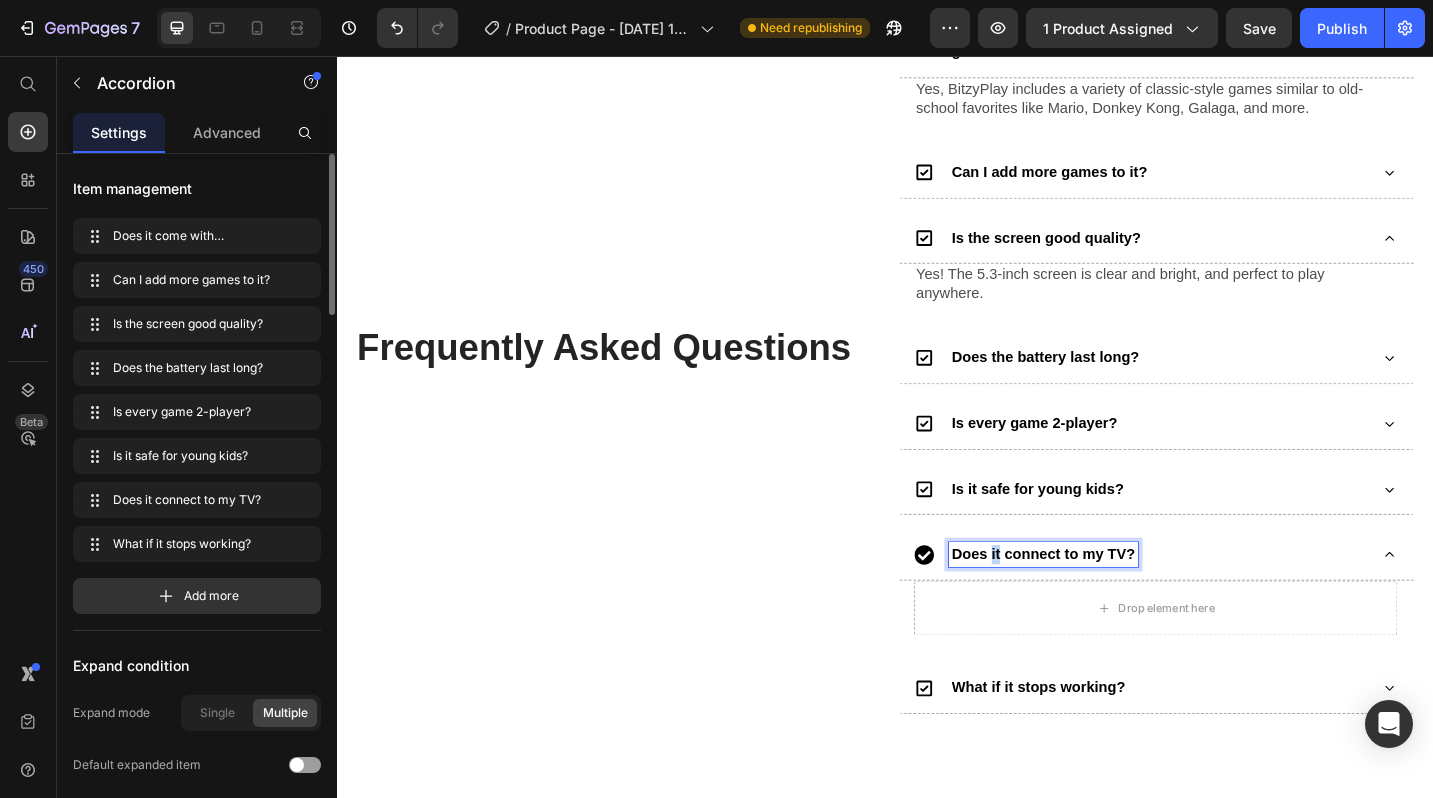 click on "Does it connect to my TV?" at bounding box center [1110, 601] 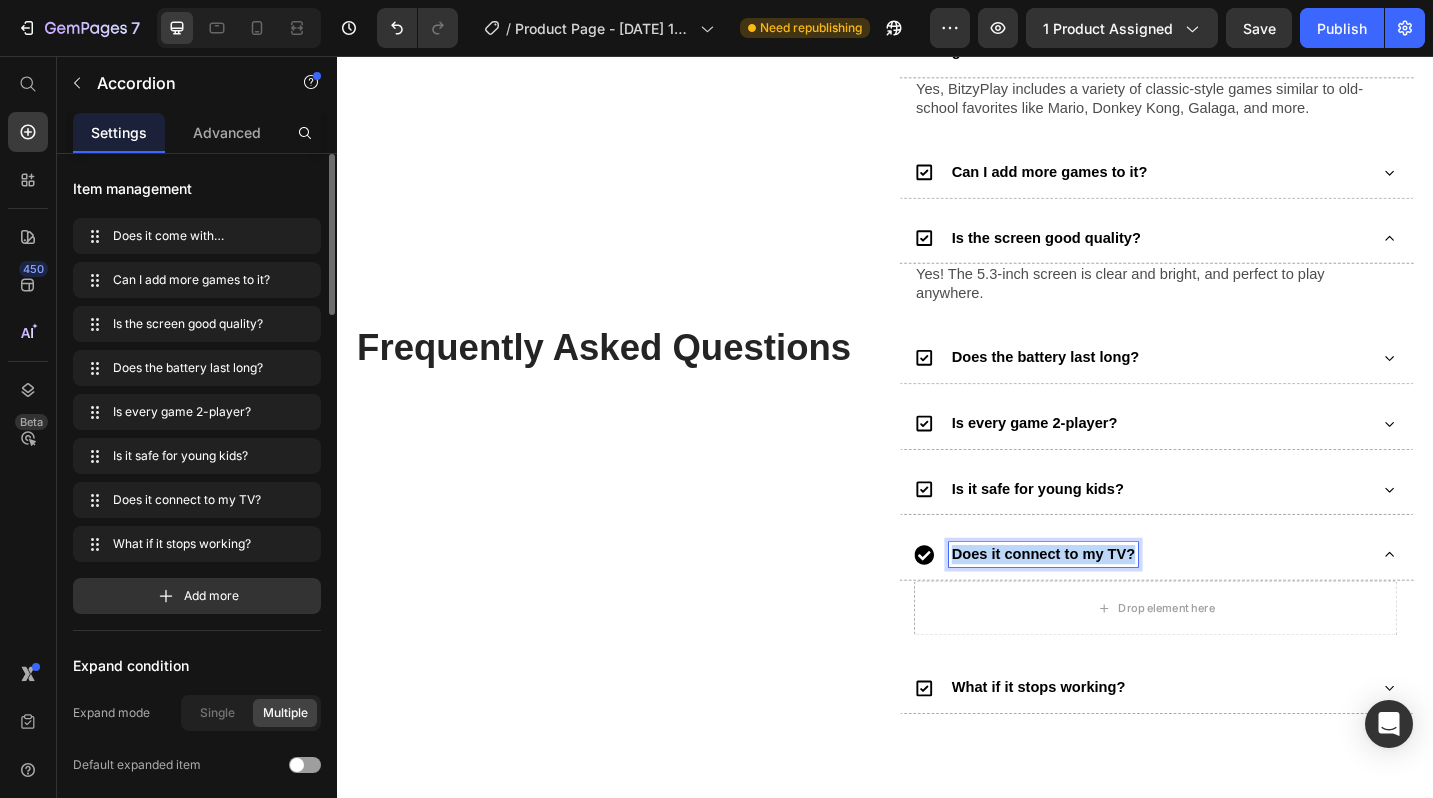 click on "Does it connect to my TV?" at bounding box center (1110, 601) 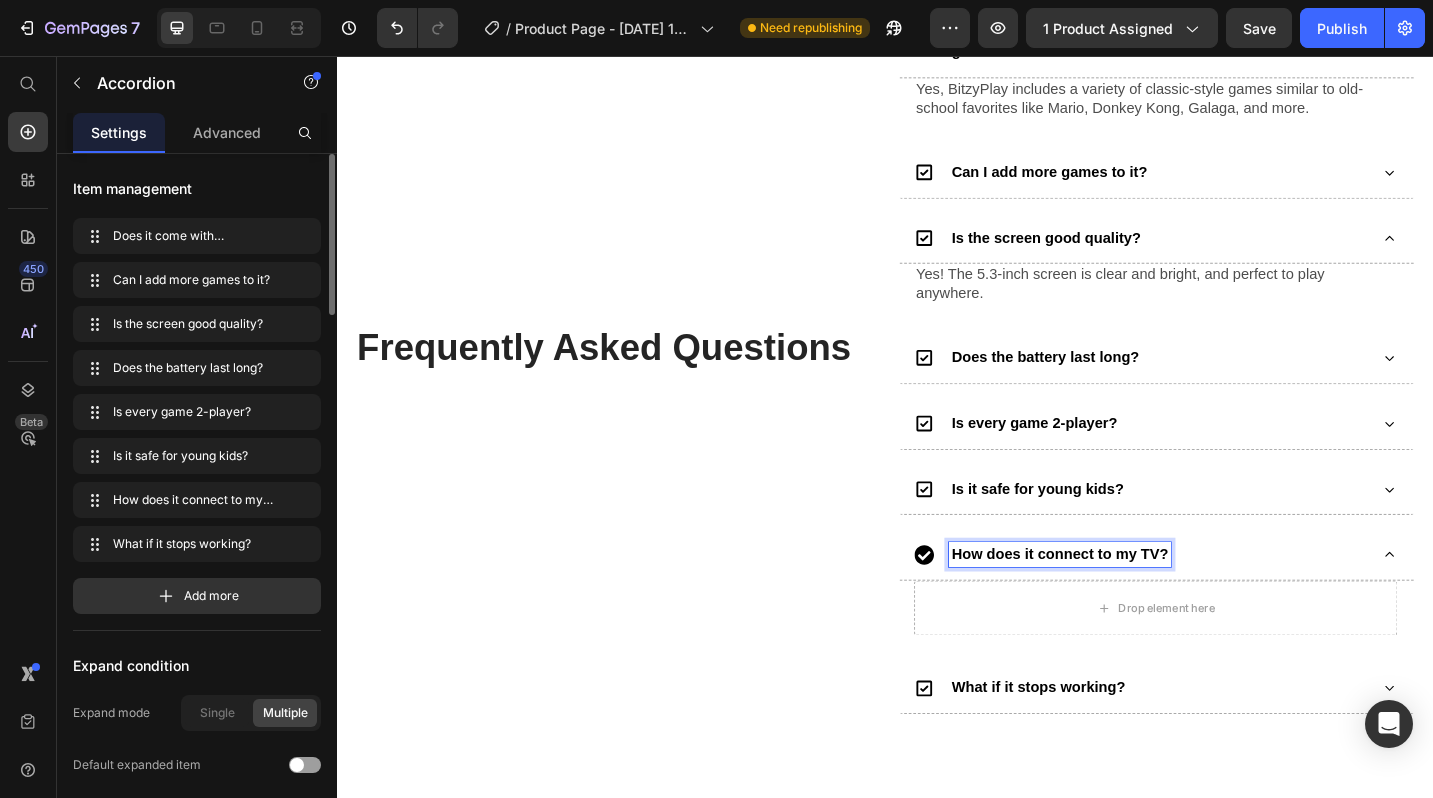 click 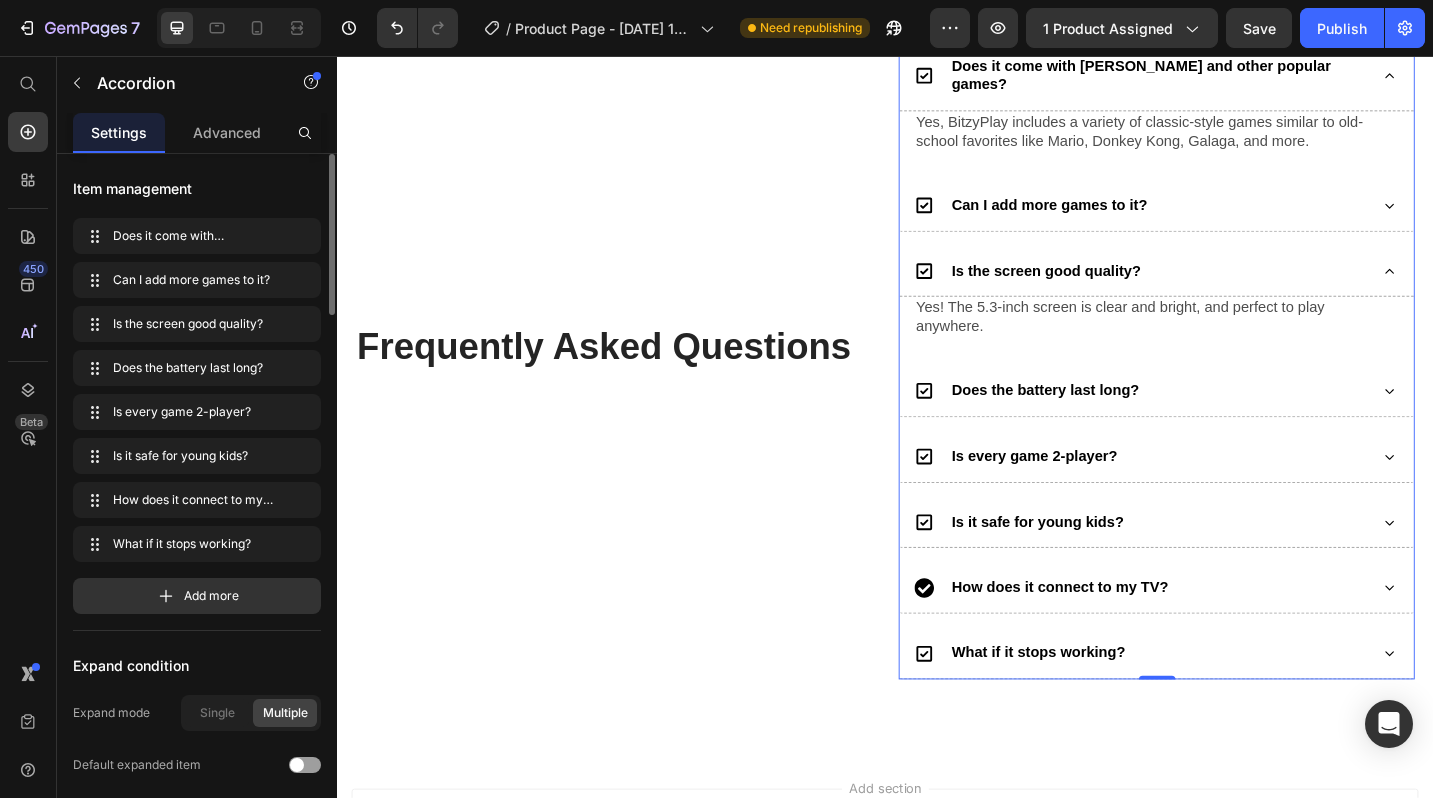 scroll, scrollTop: 1320, scrollLeft: 0, axis: vertical 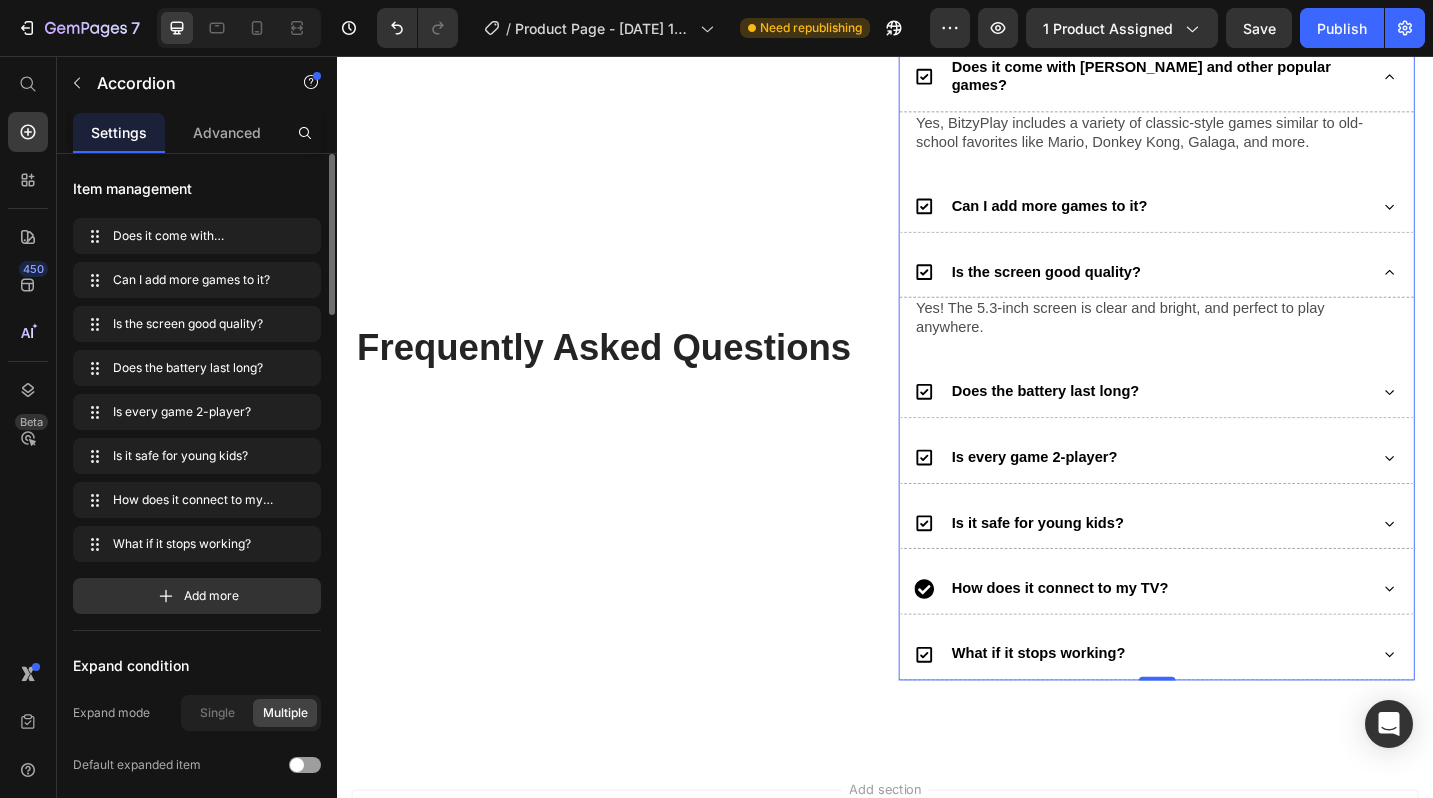click on "How does it connect to my TV?" at bounding box center (1128, 638) 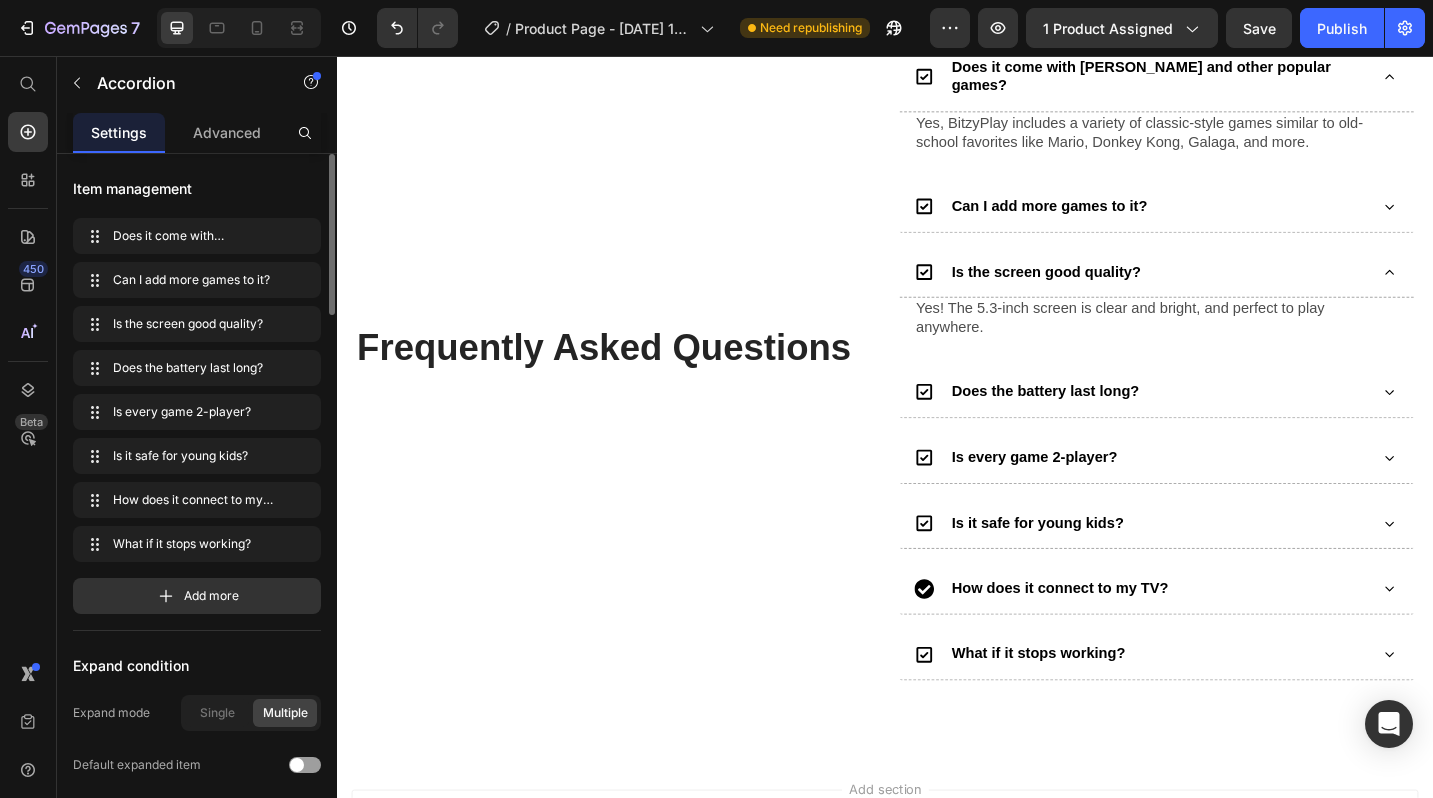 click 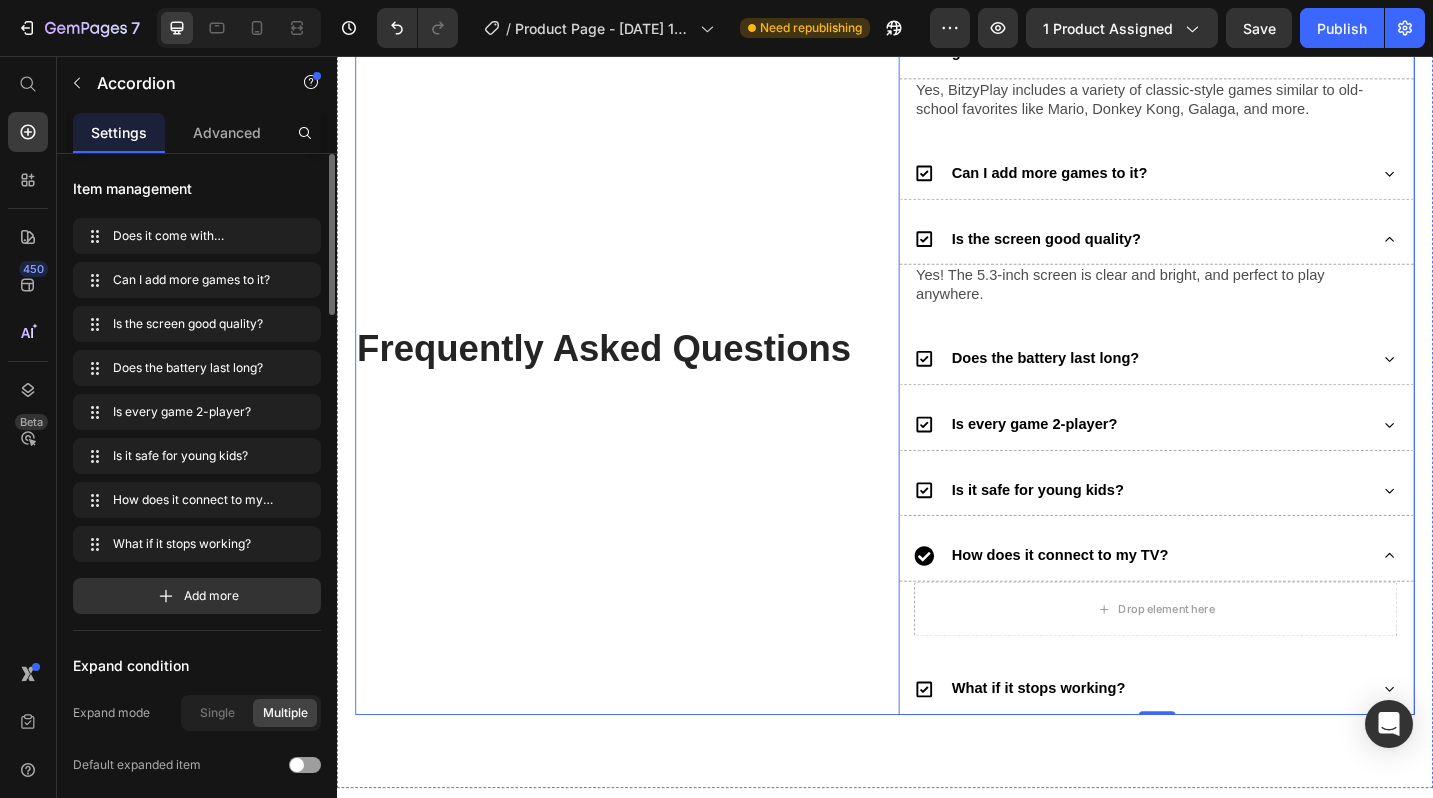 scroll, scrollTop: 1357, scrollLeft: 0, axis: vertical 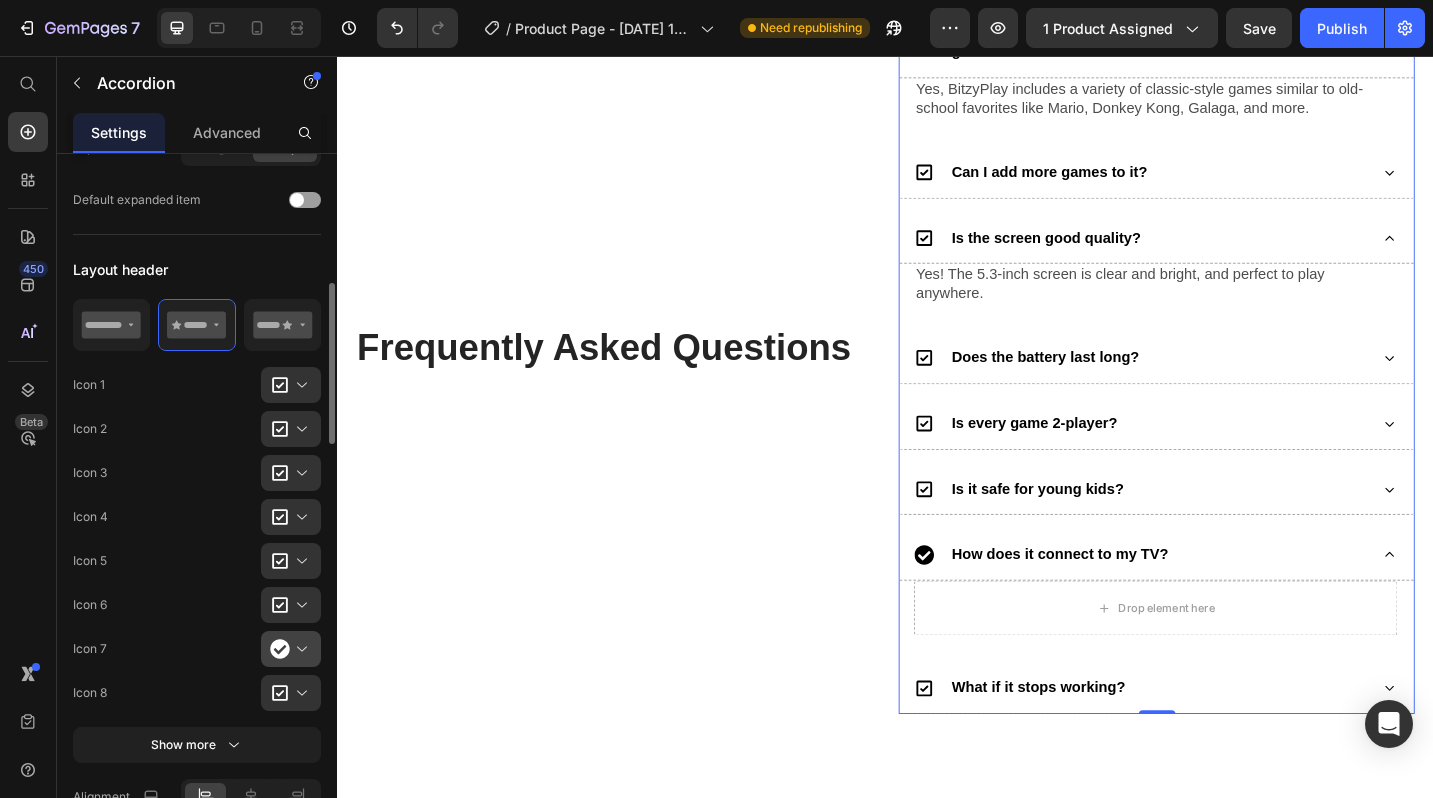click at bounding box center [299, 649] 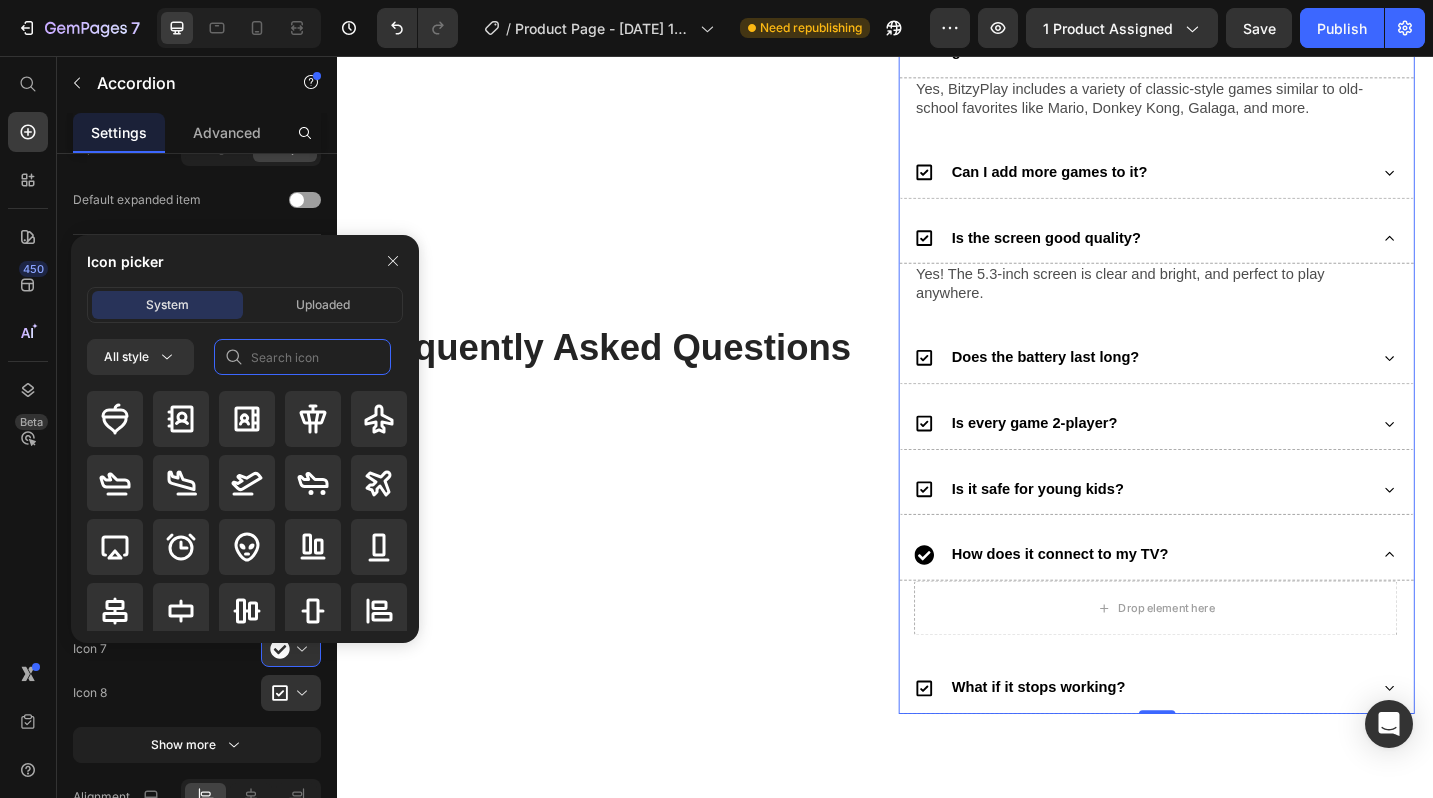 click 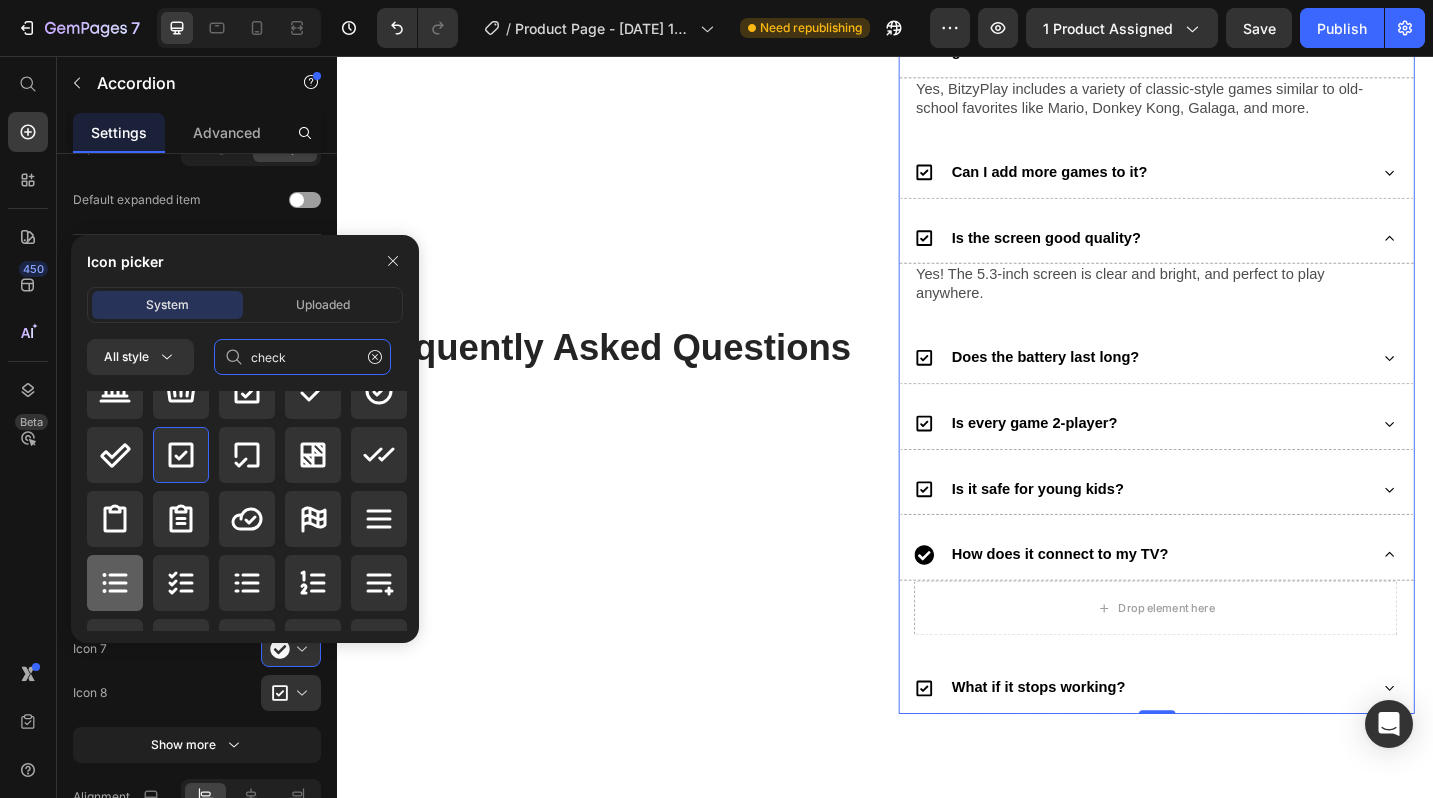 scroll, scrollTop: 50, scrollLeft: 0, axis: vertical 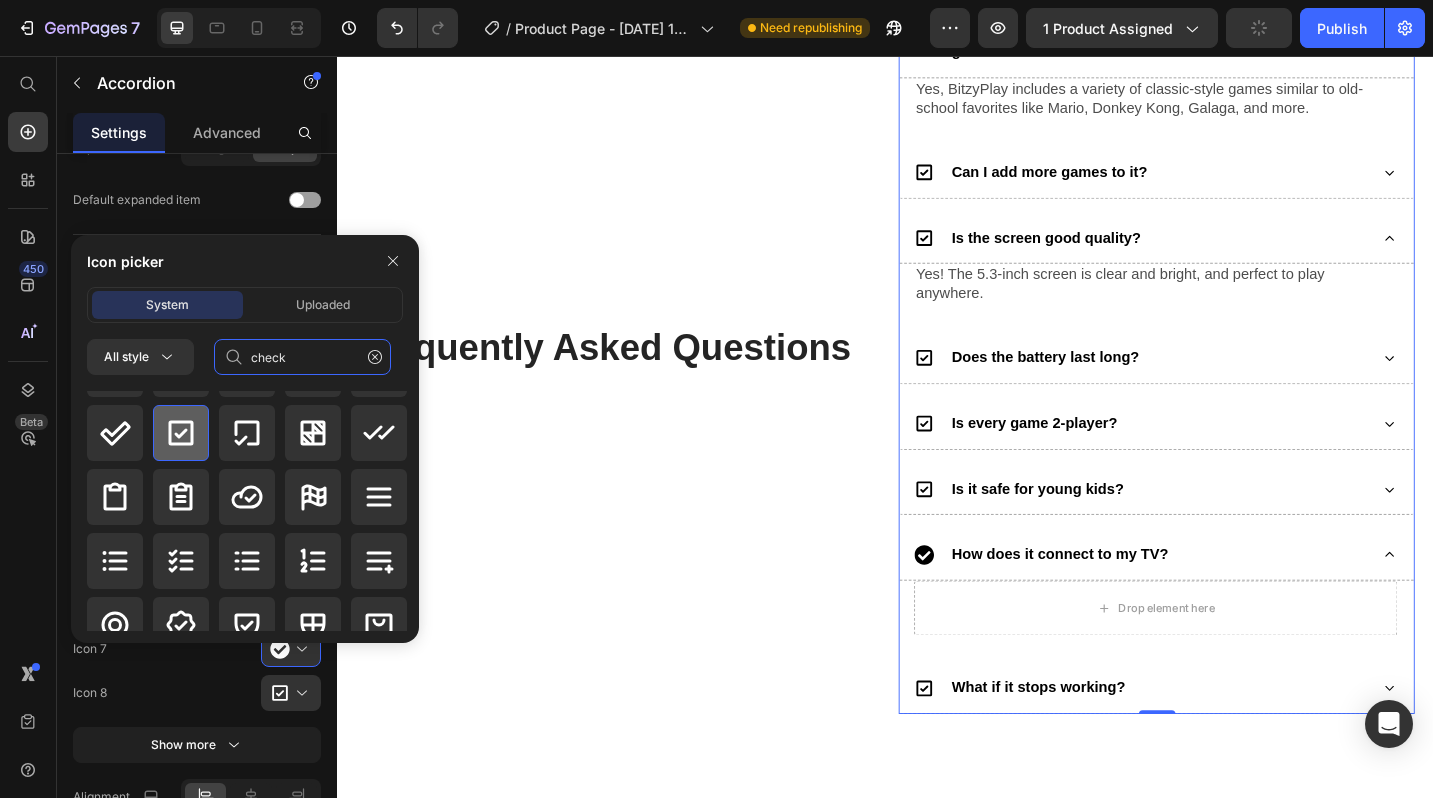 type on "check" 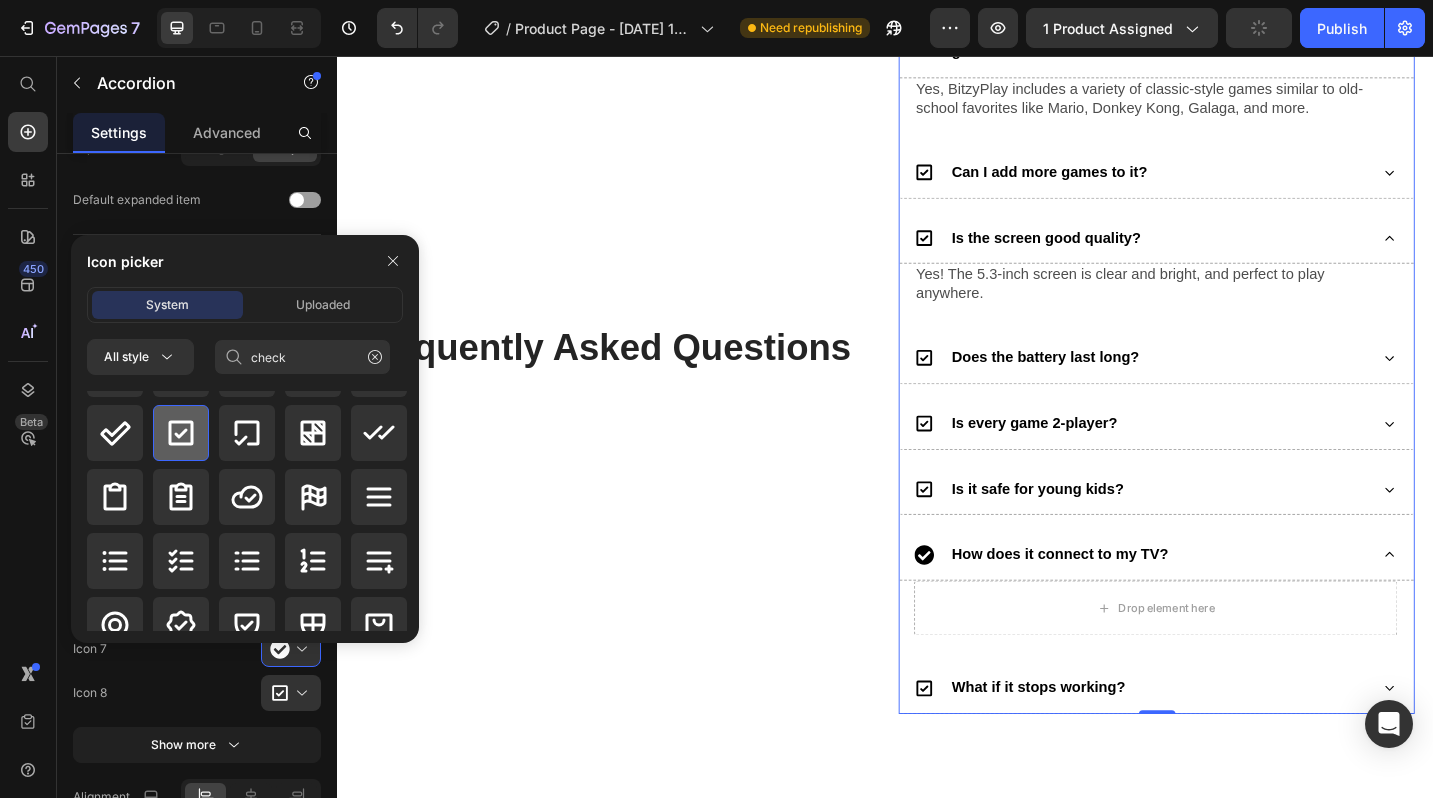 click 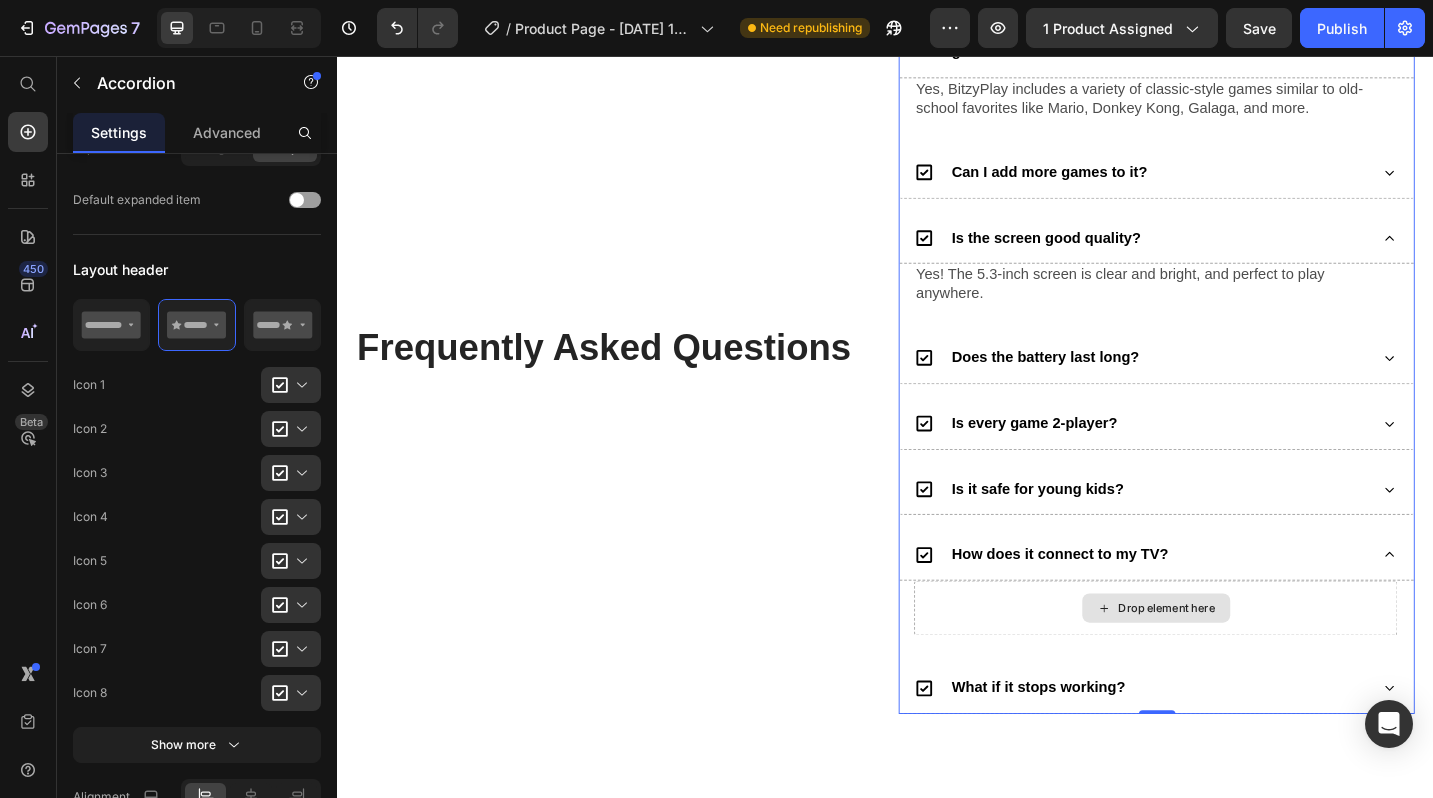 click on "Drop element here" at bounding box center (1233, 660) 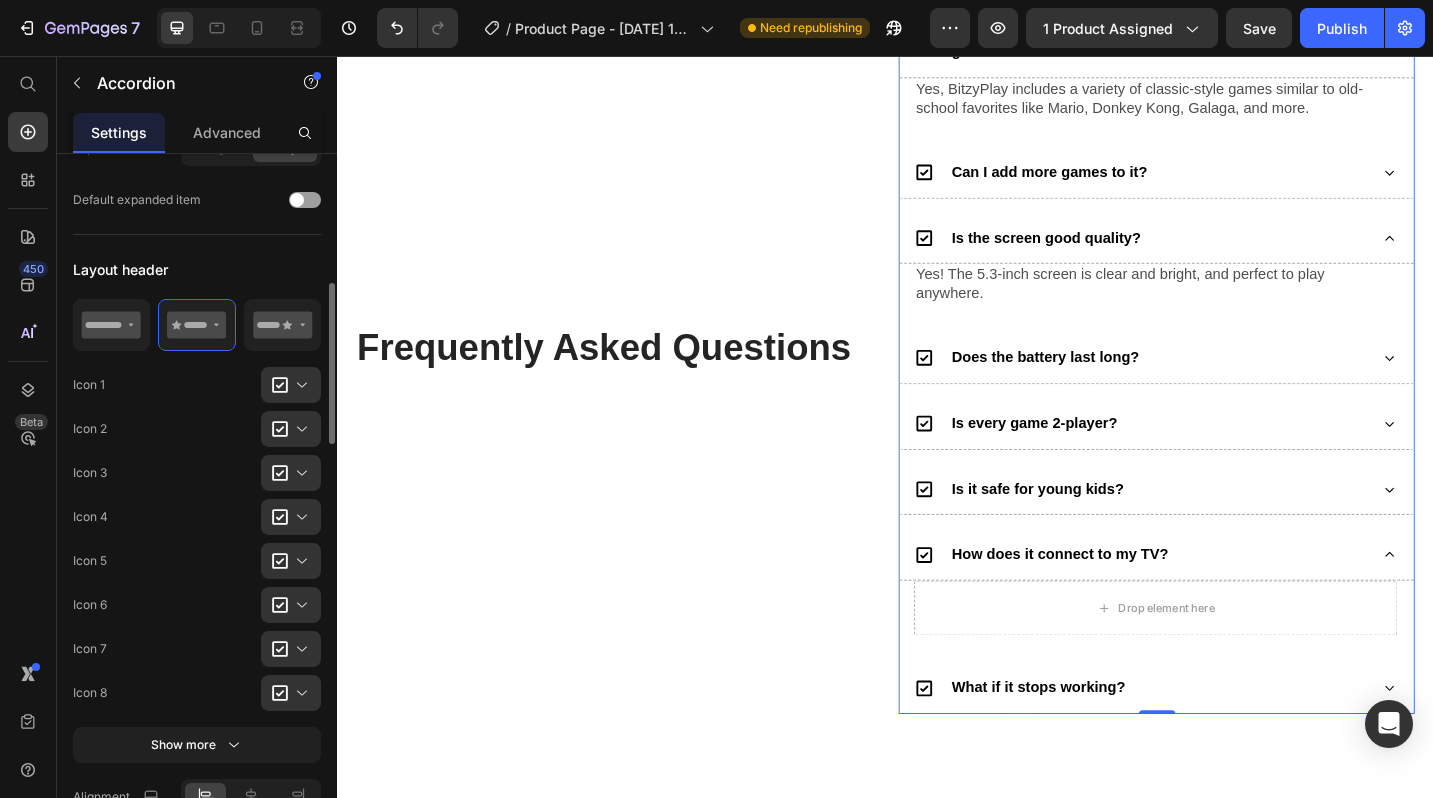 scroll, scrollTop: 0, scrollLeft: 0, axis: both 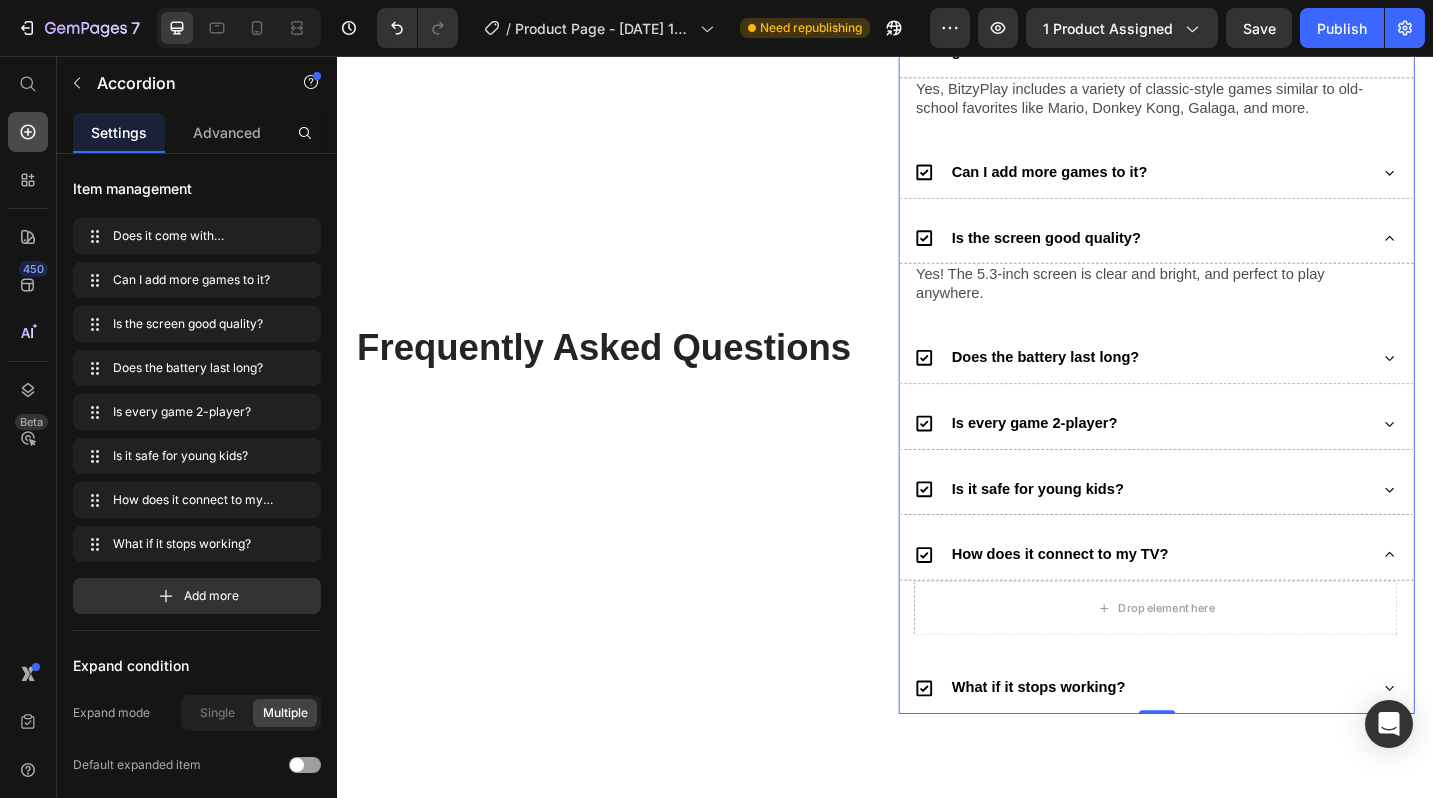 click 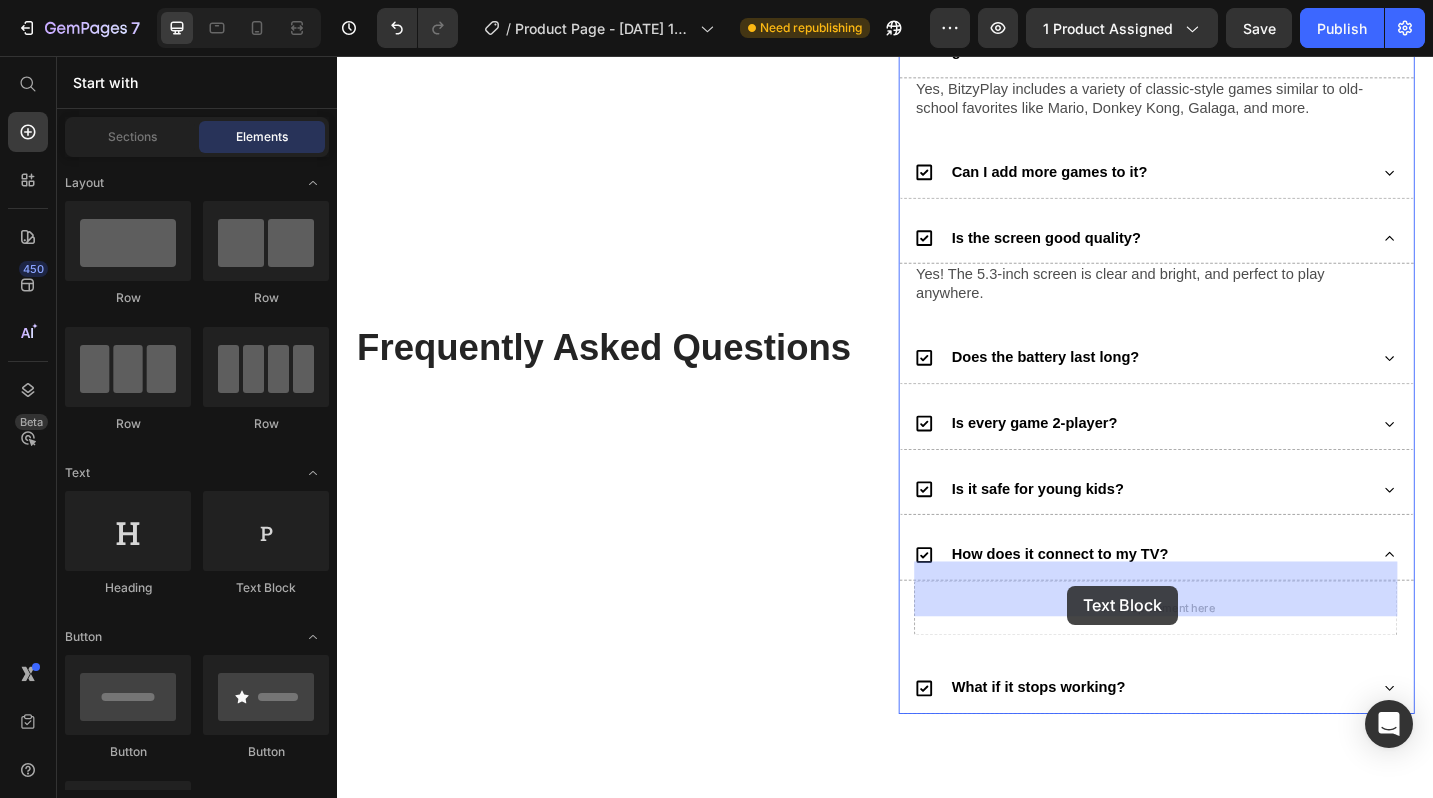 drag, startPoint x: 594, startPoint y: 606, endPoint x: 1135, endPoint y: 637, distance: 541.88745 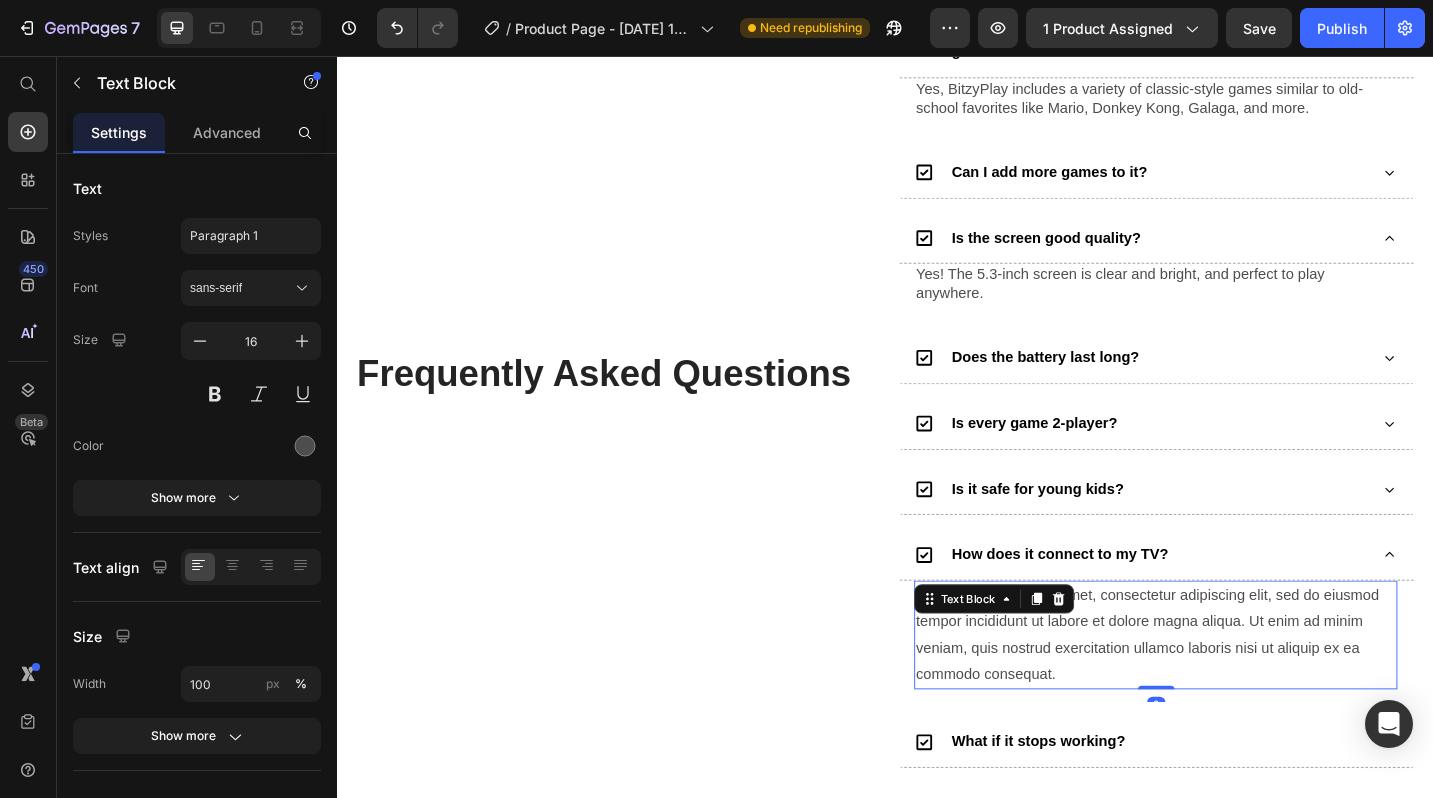 scroll, scrollTop: 1386, scrollLeft: 0, axis: vertical 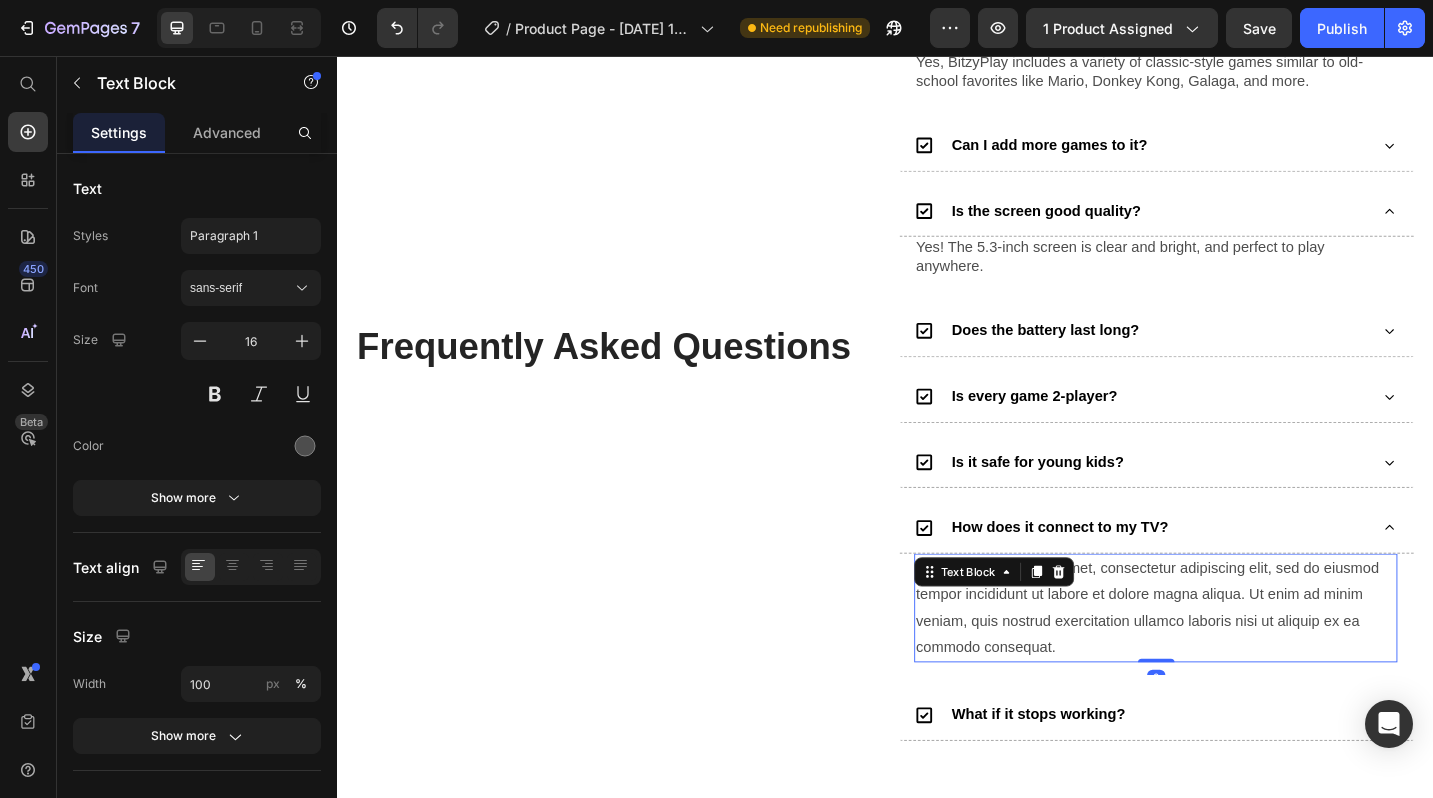 click on "Lorem ipsum dolor sit amet, consectetur adipiscing elit, sed do eiusmod tempor incididunt ut labore et dolore magna aliqua. Ut enim ad minim veniam, quis nostrud exercitation ullamco laboris nisi ut aliquip ex ea commodo consequat." at bounding box center (1233, 660) 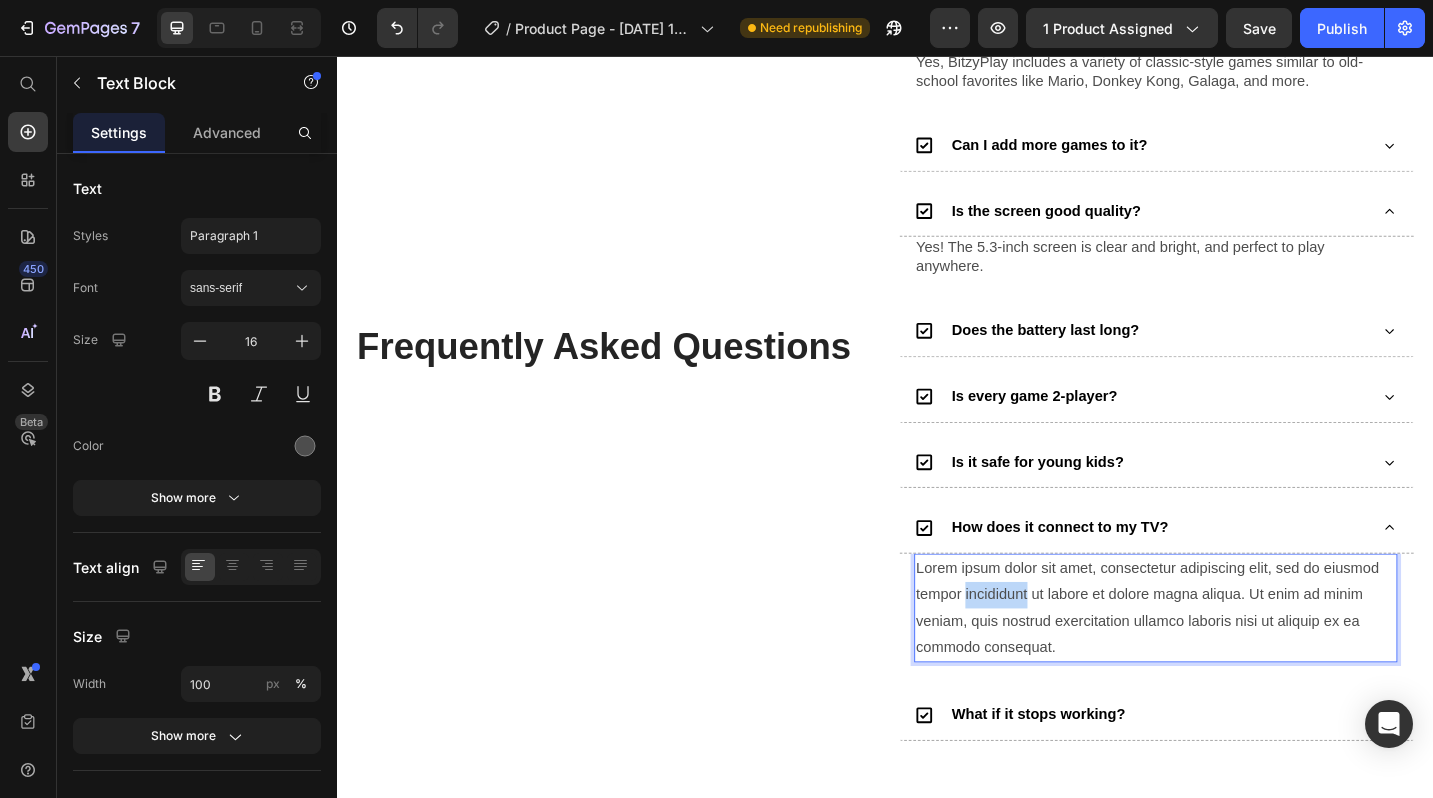 click on "Lorem ipsum dolor sit amet, consectetur adipiscing elit, sed do eiusmod tempor incididunt ut labore et dolore magna aliqua. Ut enim ad minim veniam, quis nostrud exercitation ullamco laboris nisi ut aliquip ex ea commodo consequat." at bounding box center (1233, 660) 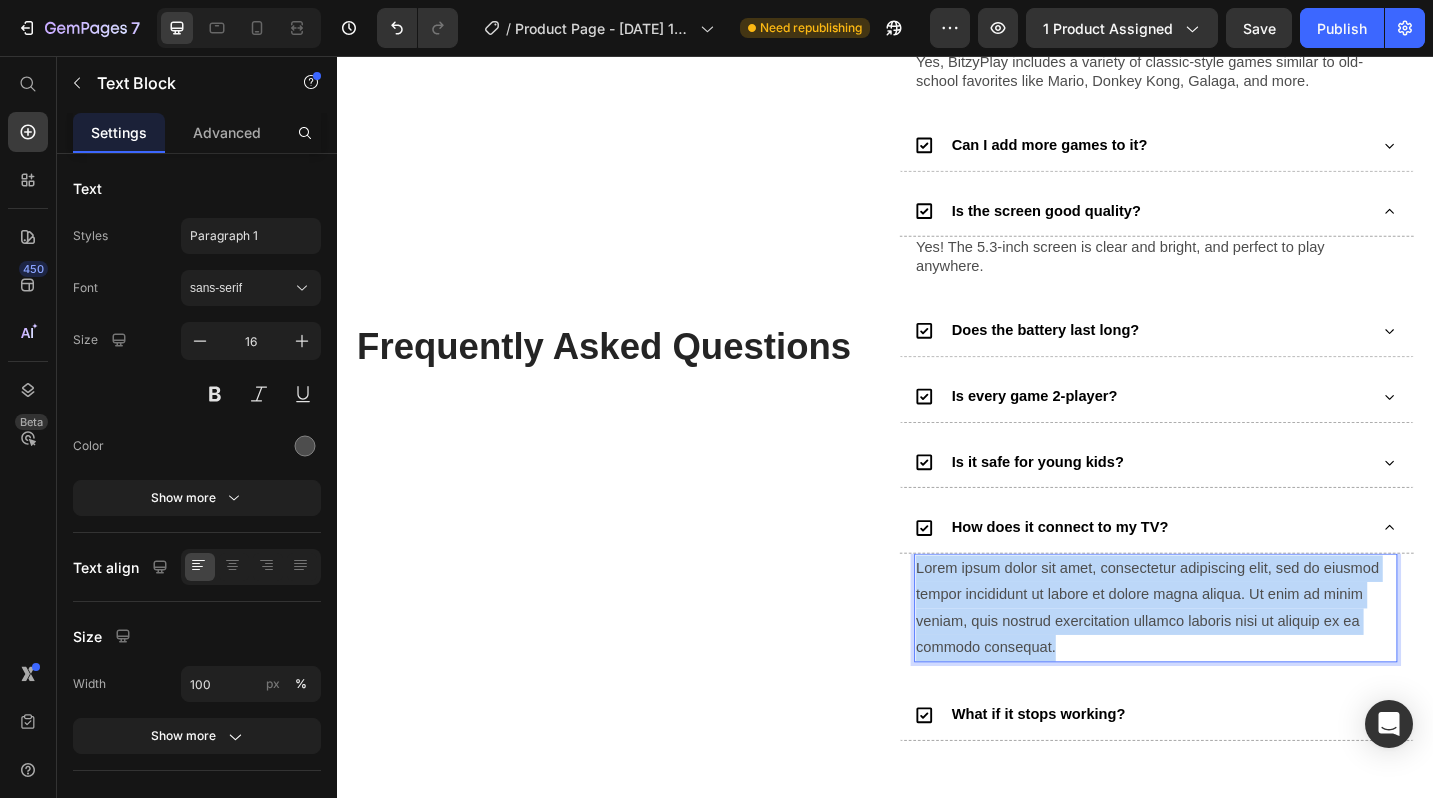 click on "Lorem ipsum dolor sit amet, consectetur adipiscing elit, sed do eiusmod tempor incididunt ut labore et dolore magna aliqua. Ut enim ad minim veniam, quis nostrud exercitation ullamco laboris nisi ut aliquip ex ea commodo consequat." at bounding box center (1233, 660) 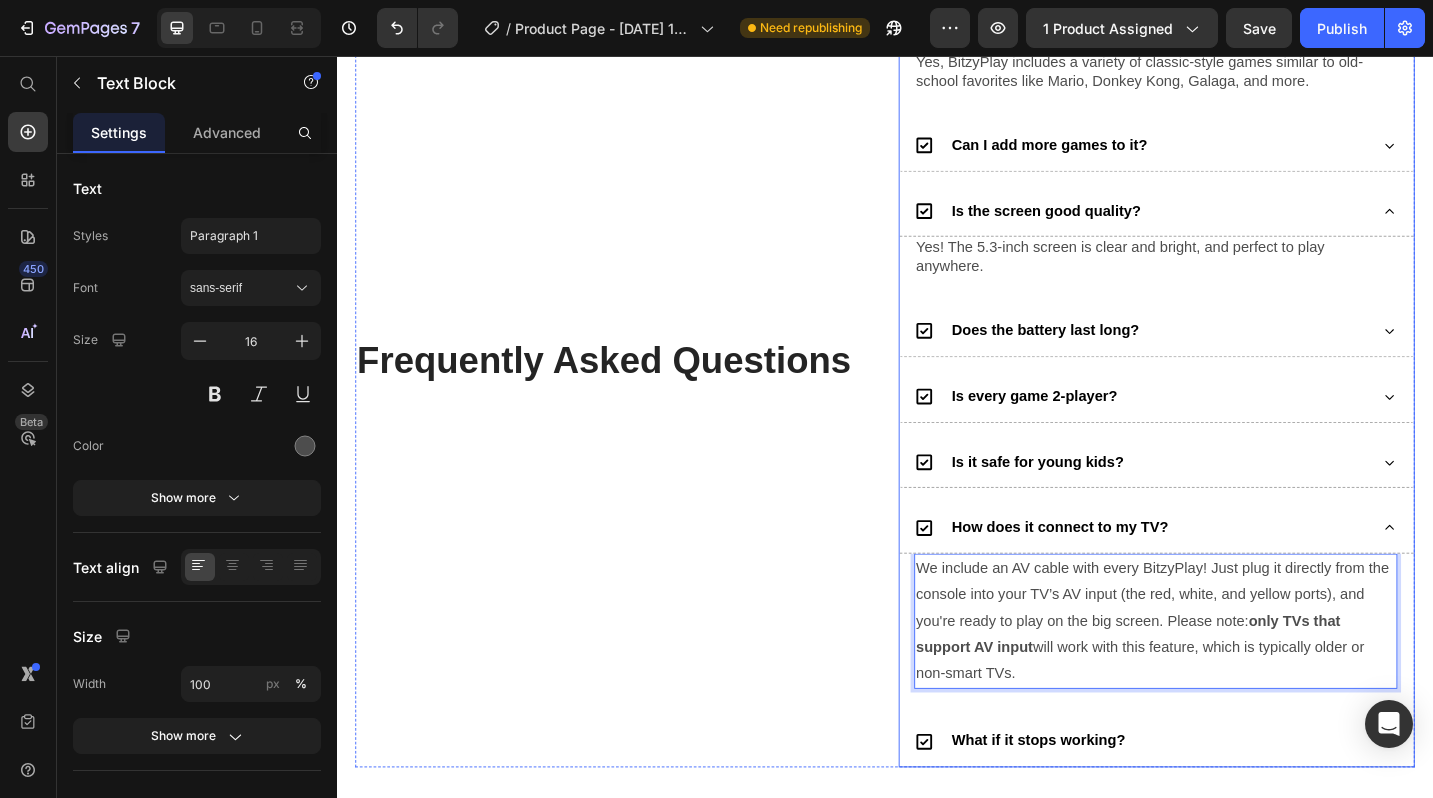 click on "Is it safe for young kids?" at bounding box center [1218, 501] 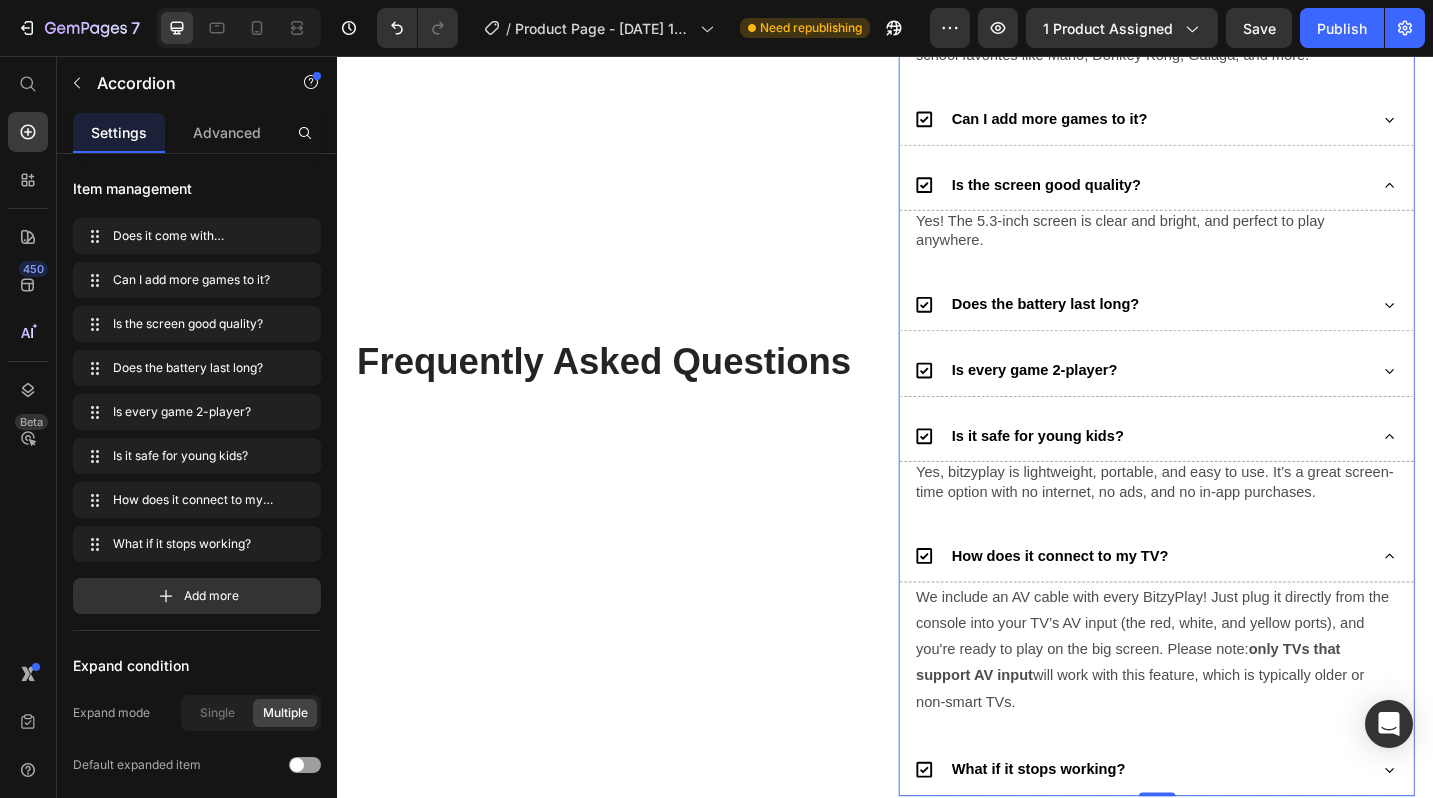 scroll, scrollTop: 1416, scrollLeft: 0, axis: vertical 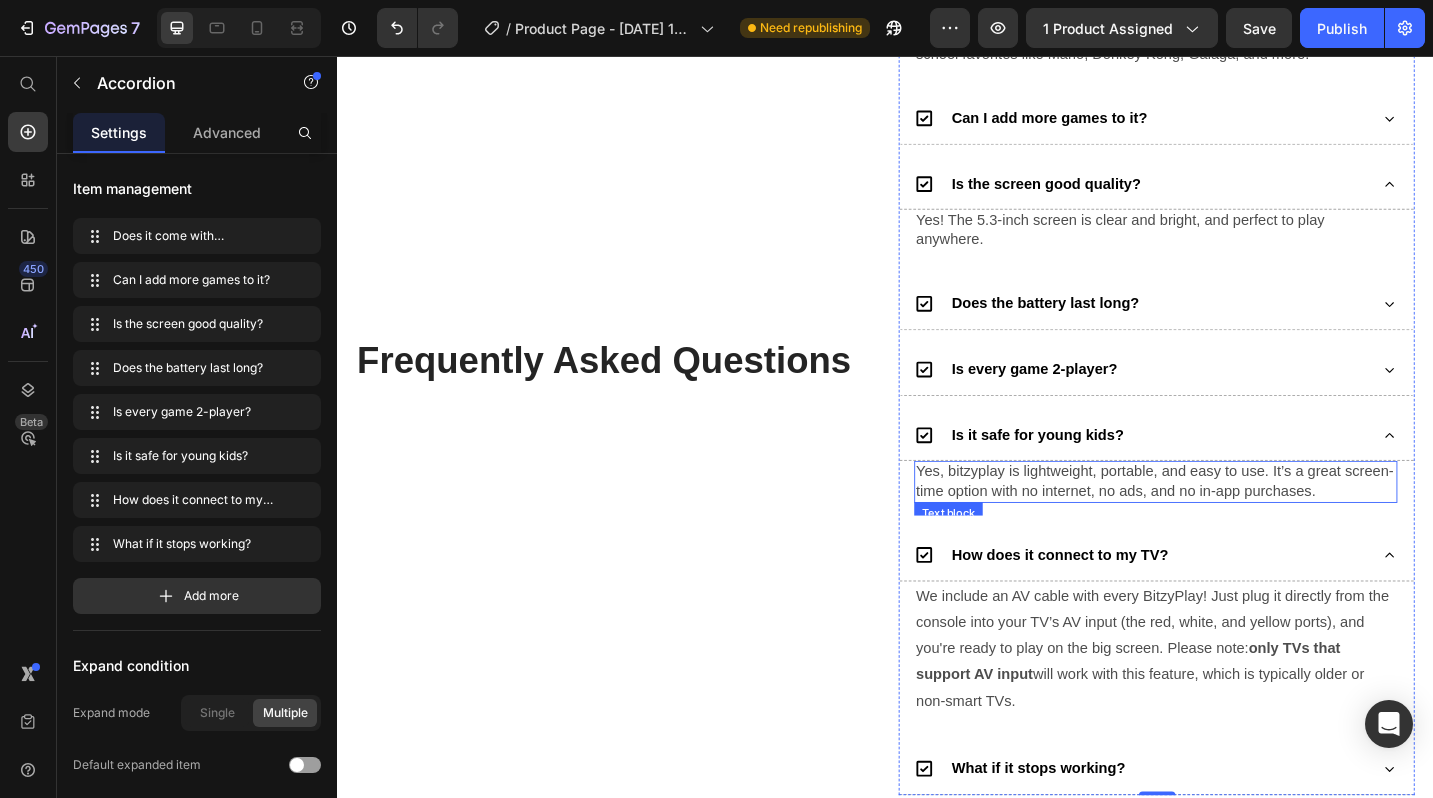 click on "Yes, bitzyplay is lightweight, portable, and easy to use. It’s a great screen-time option with no internet, no ads, and no in-app purchases." at bounding box center [1233, 522] 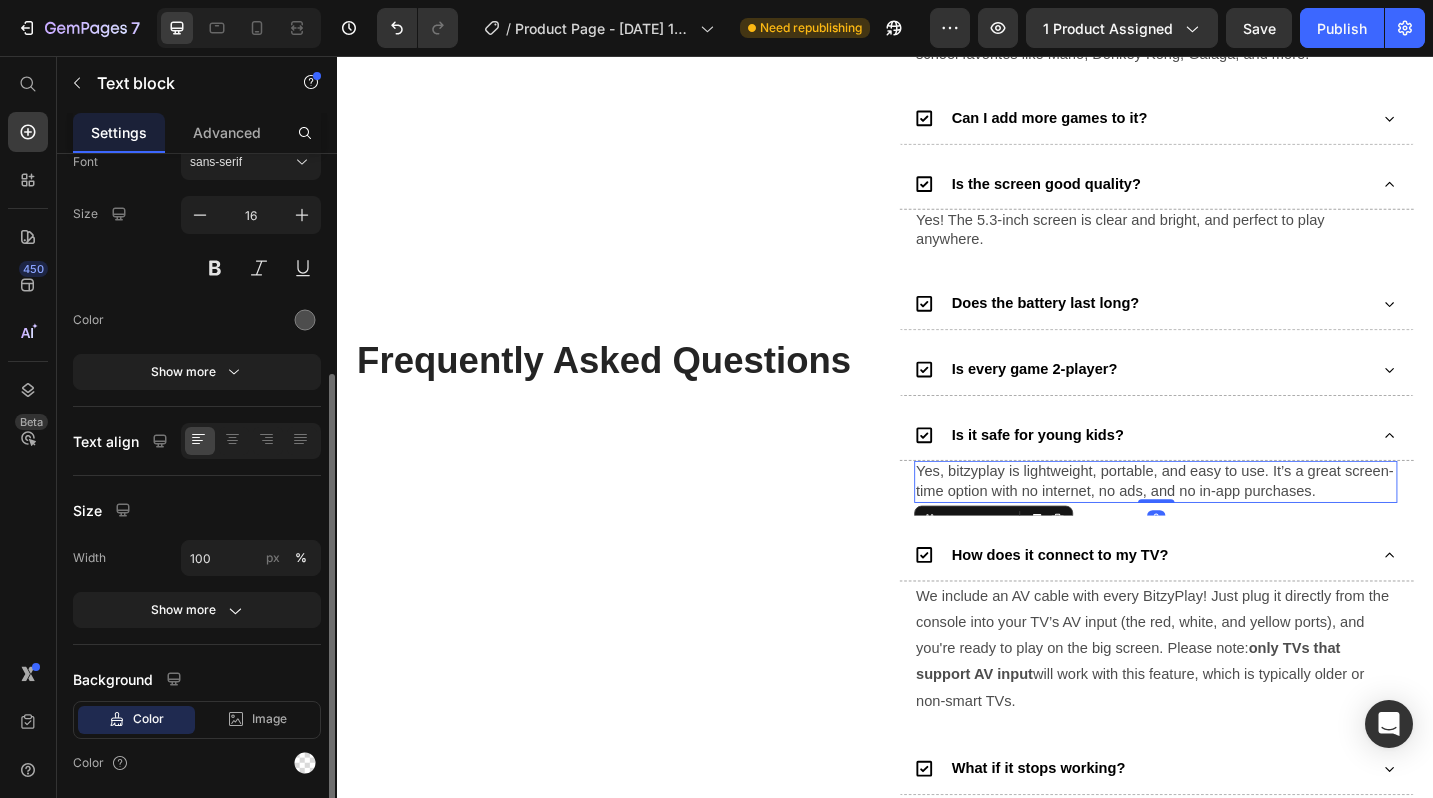 scroll, scrollTop: 194, scrollLeft: 0, axis: vertical 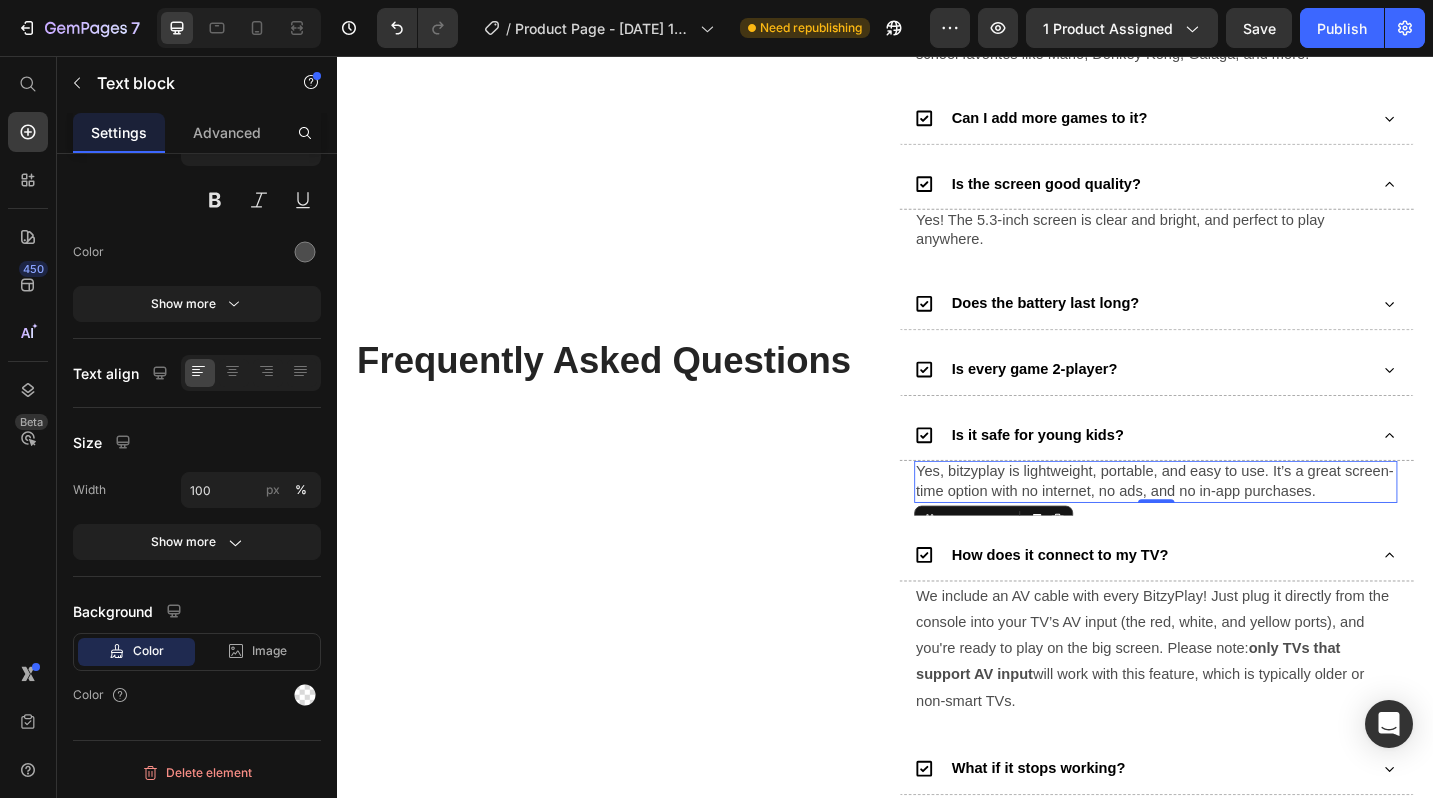 click on "Yes, bitzyplay is lightweight, portable, and easy to use. It’s a great screen-time option with no internet, no ads, and no in-app purchases." at bounding box center (1233, 522) 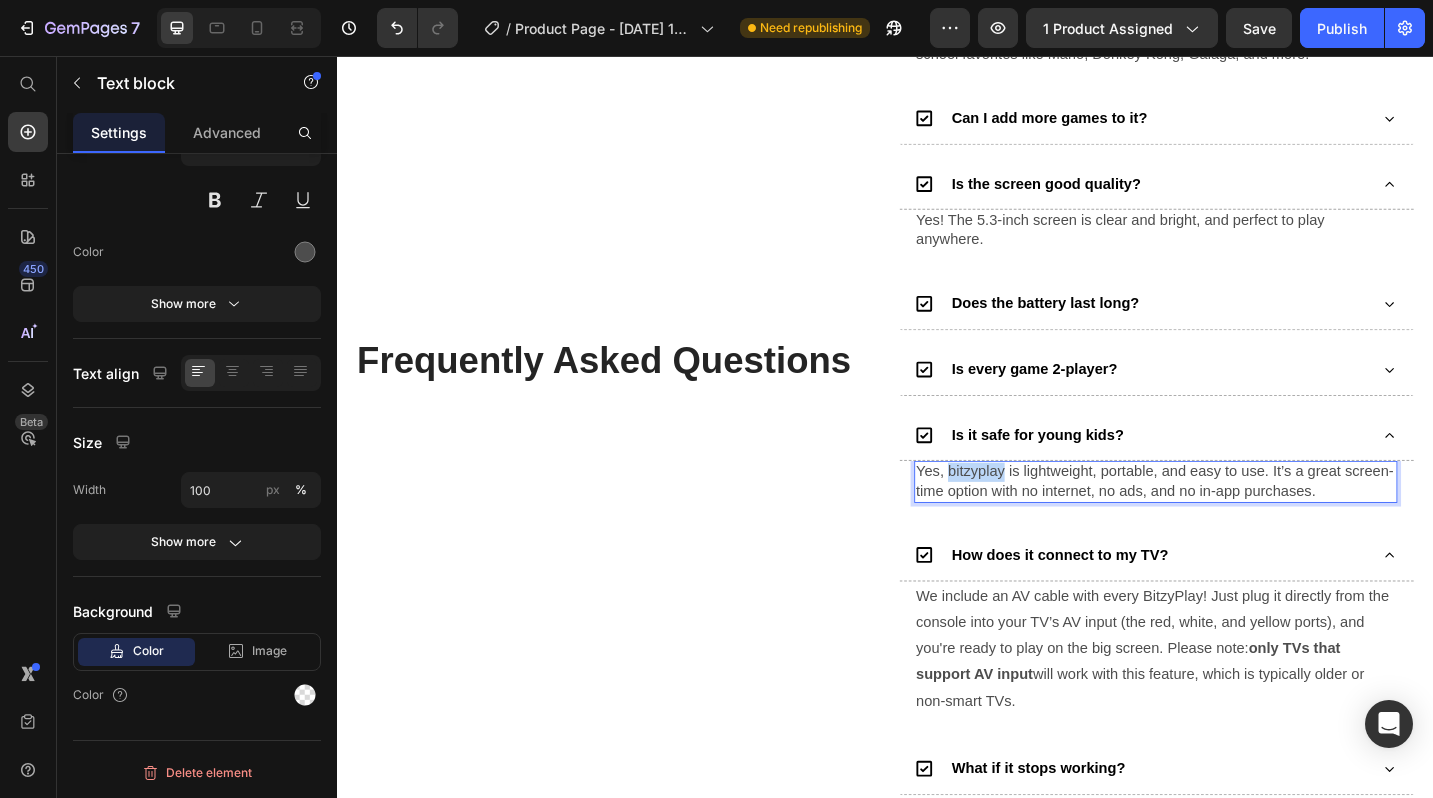 click on "Yes, bitzyplay is lightweight, portable, and easy to use. It’s a great screen-time option with no internet, no ads, and no in-app purchases." at bounding box center [1233, 522] 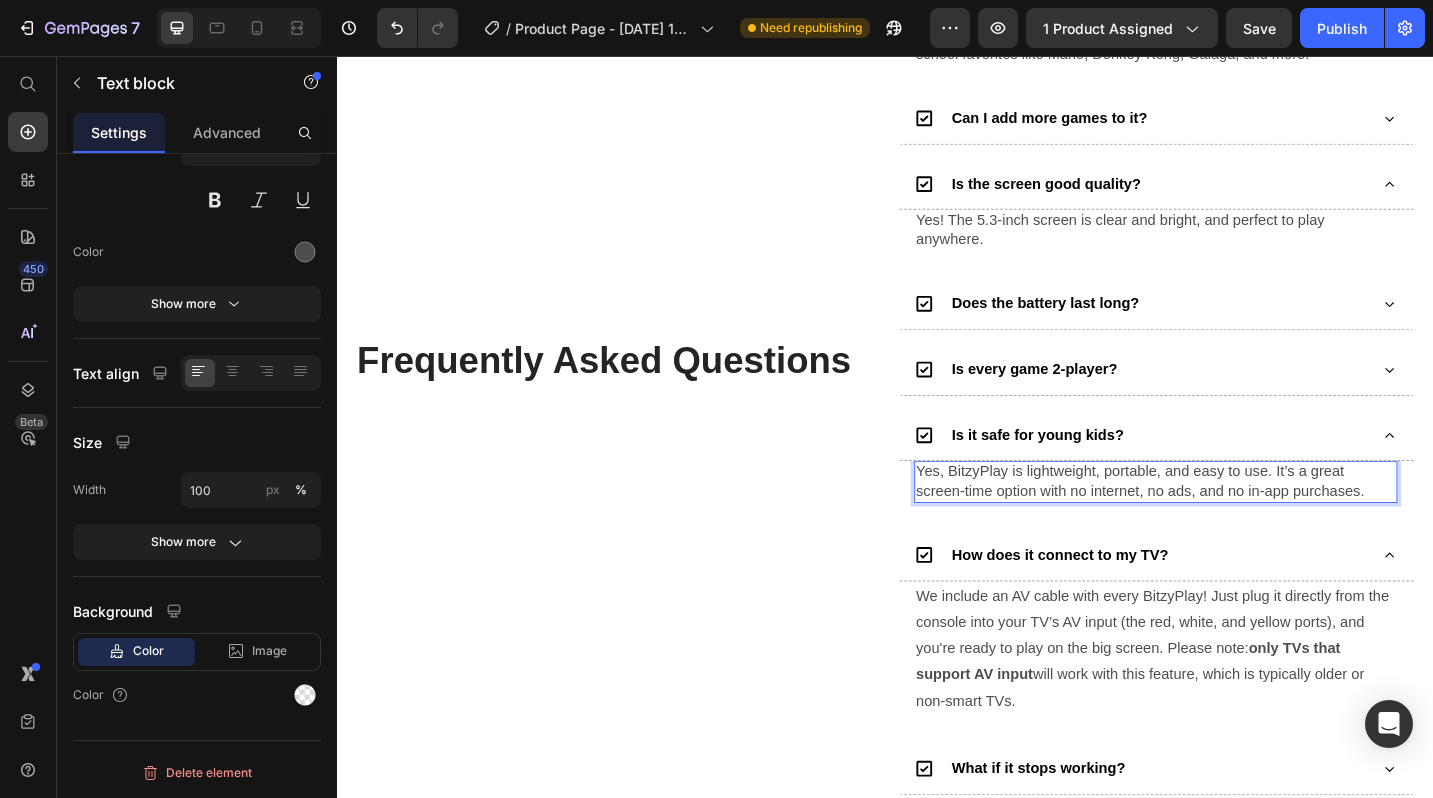 click on "Yes, BitzyPlay is lightweight, portable, and easy to use. It’s a great screen-time option with no internet, no ads, and no in-app purchases." at bounding box center [1233, 522] 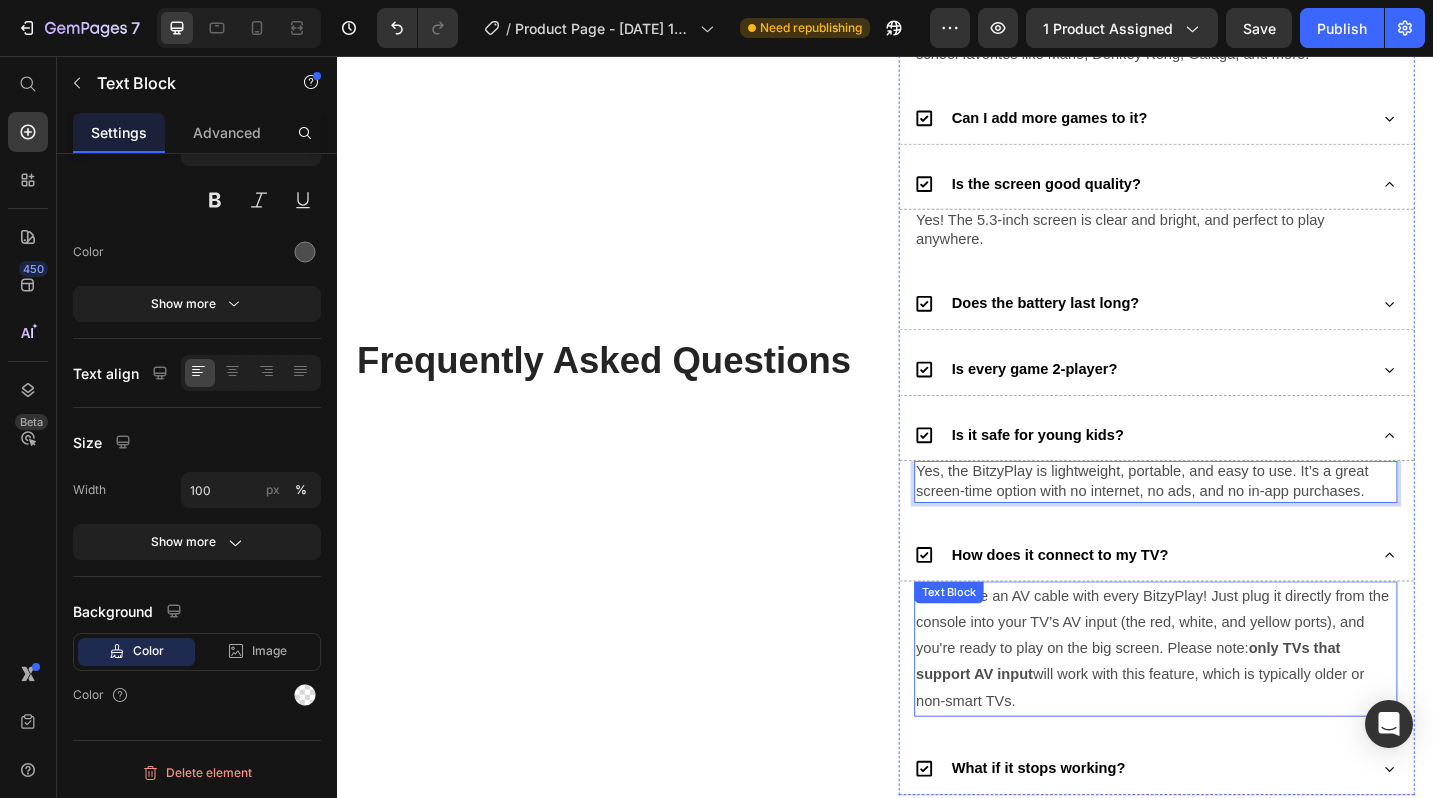 click on "We include an AV cable with every BitzyPlay! Just plug it directly from the console into your TV’s AV input (the red, white, and yellow ports), and you're ready to play on the big screen. Please note:  only TVs that support AV input  will work with this feature, which is typically older or non-smart TVs." at bounding box center [1233, 705] 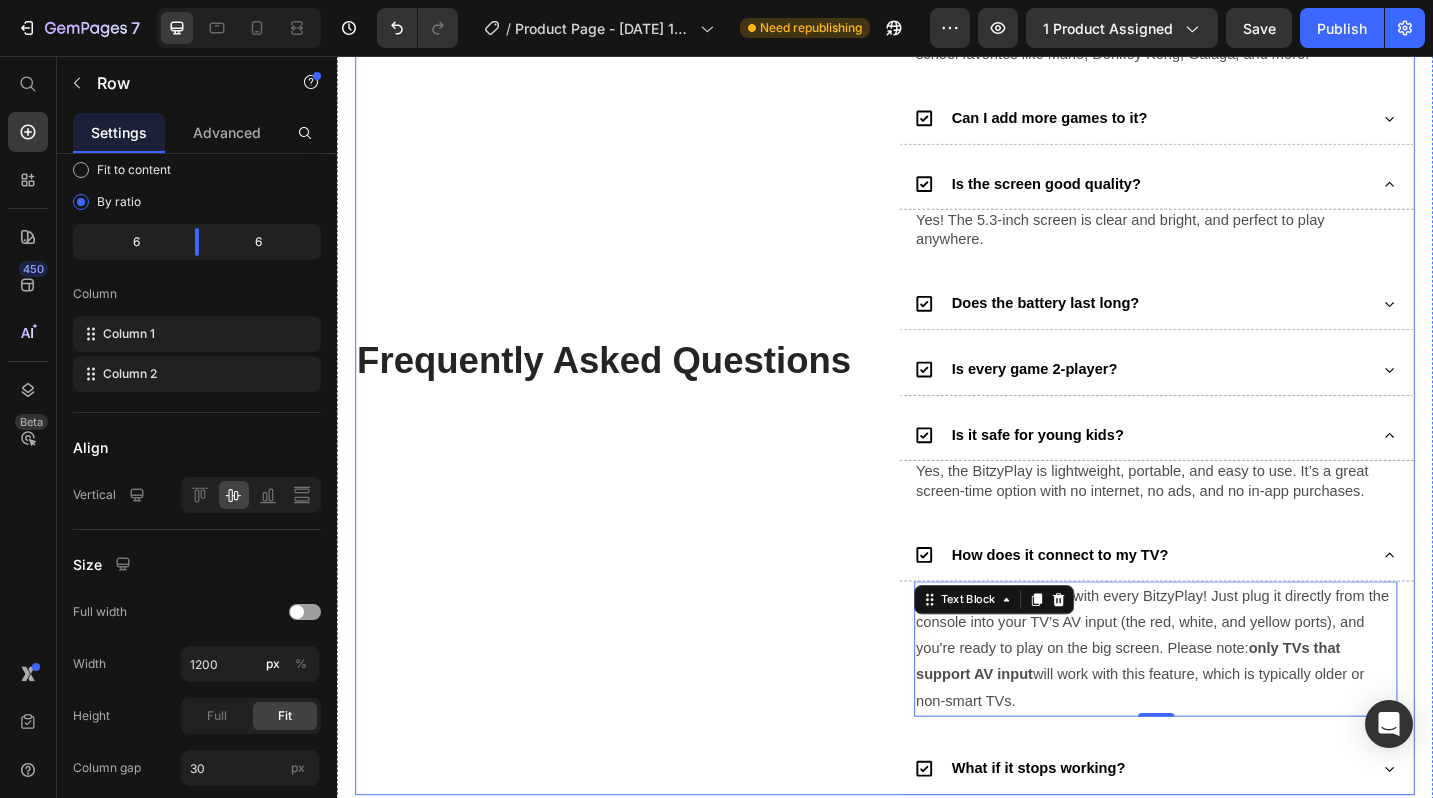 click on "Frequently Asked Questions Heading" at bounding box center [639, 405] 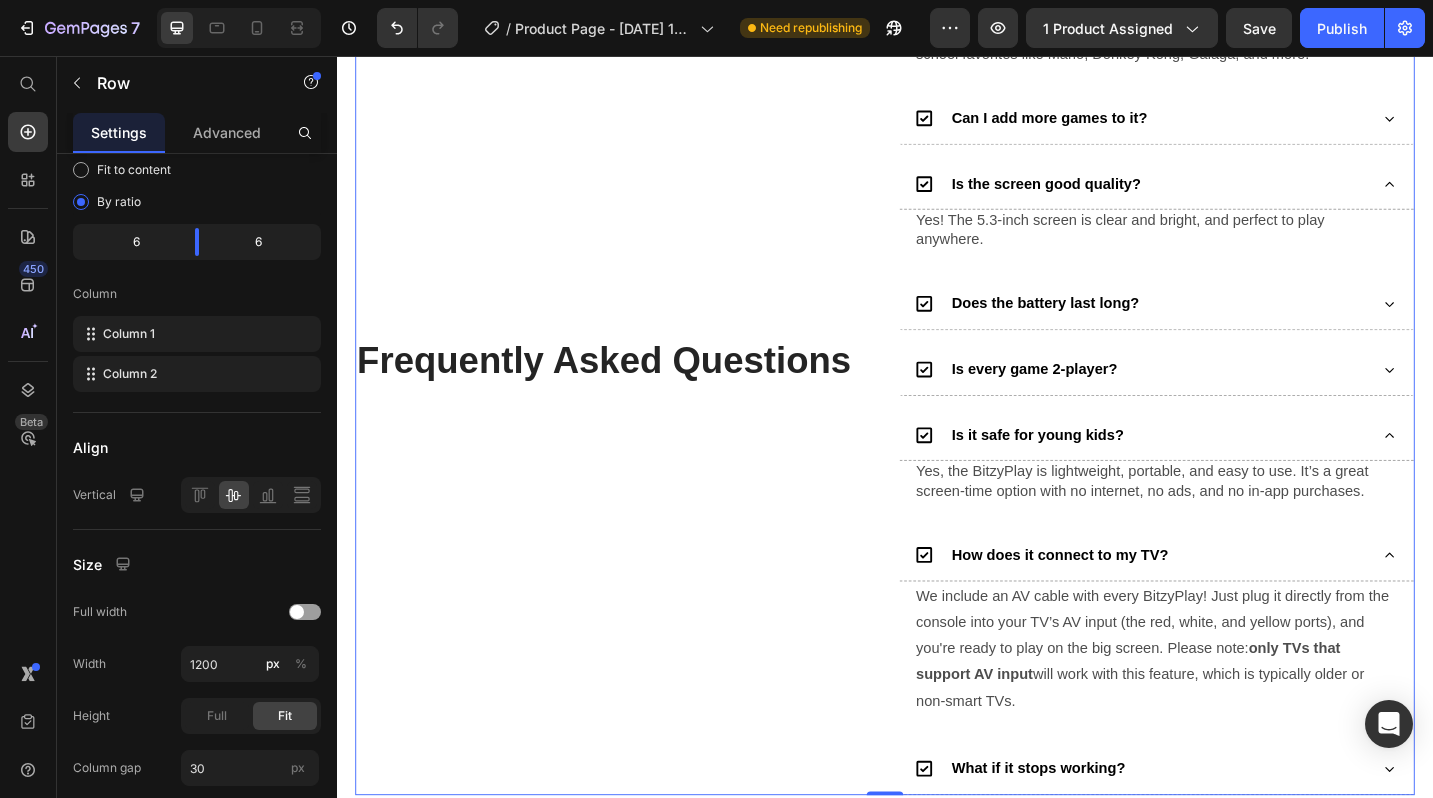 scroll, scrollTop: 0, scrollLeft: 0, axis: both 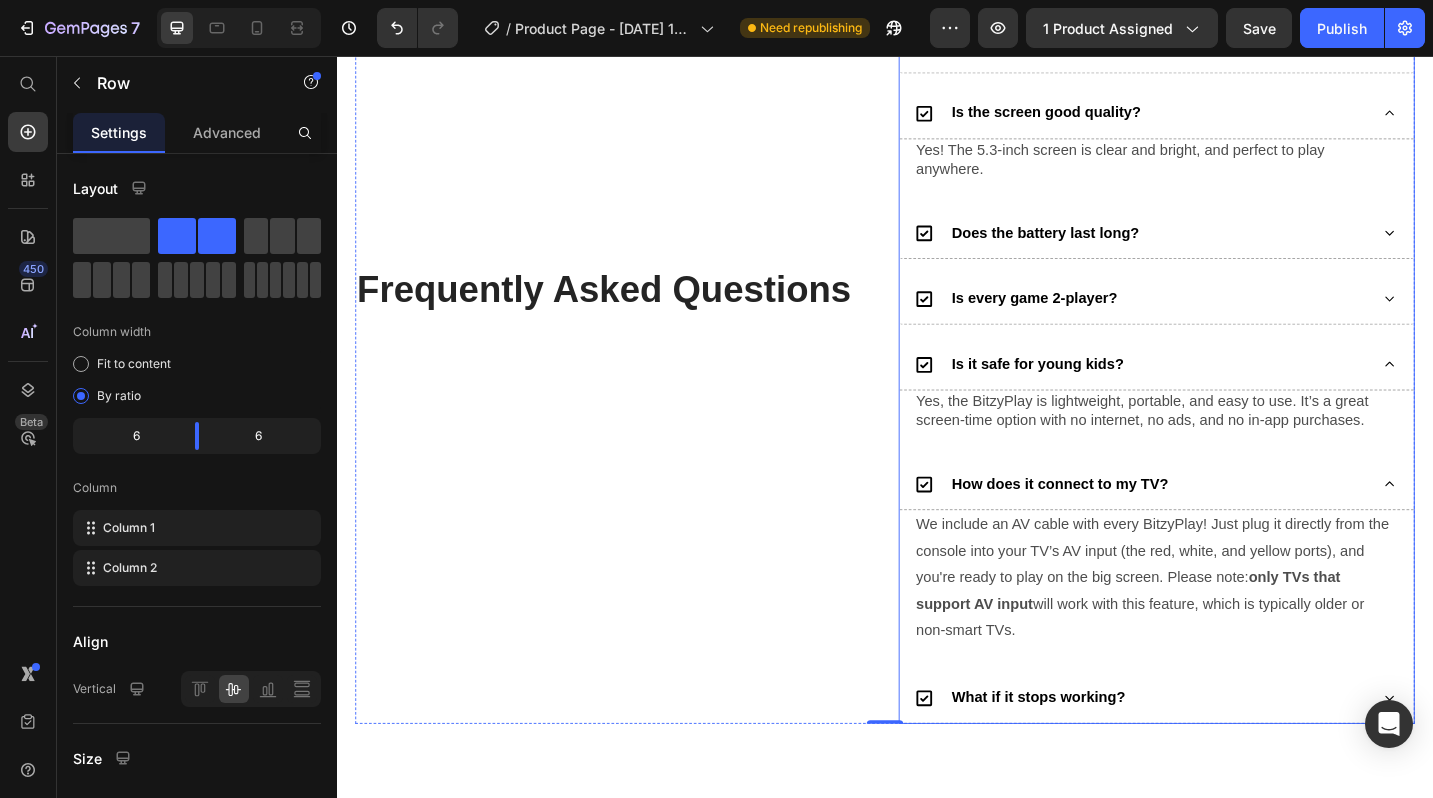click on "Is every game 2-player?" at bounding box center [1218, 321] 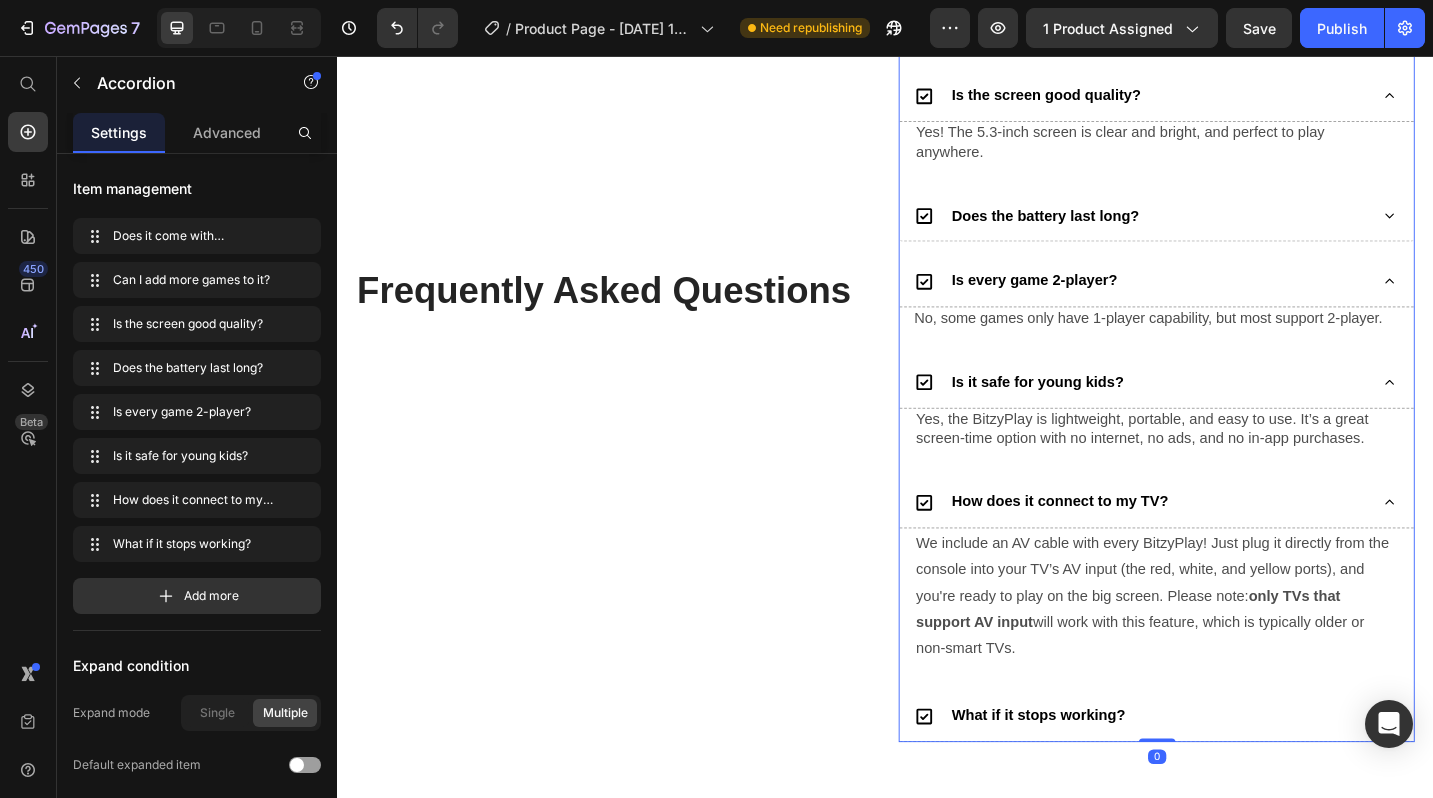 click on "Does the battery last long?" at bounding box center [1218, 231] 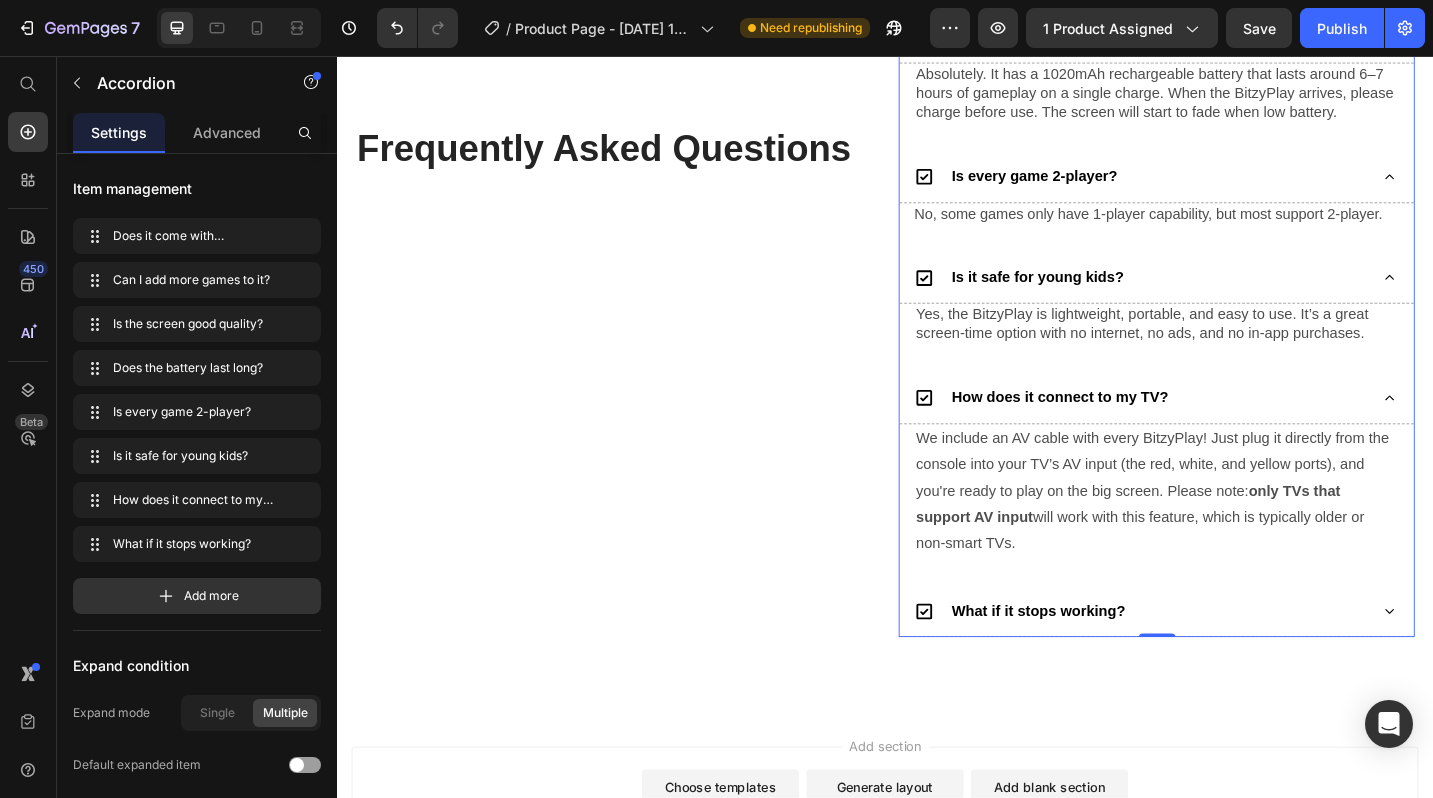 click on "What if it stops working?" at bounding box center [1218, 664] 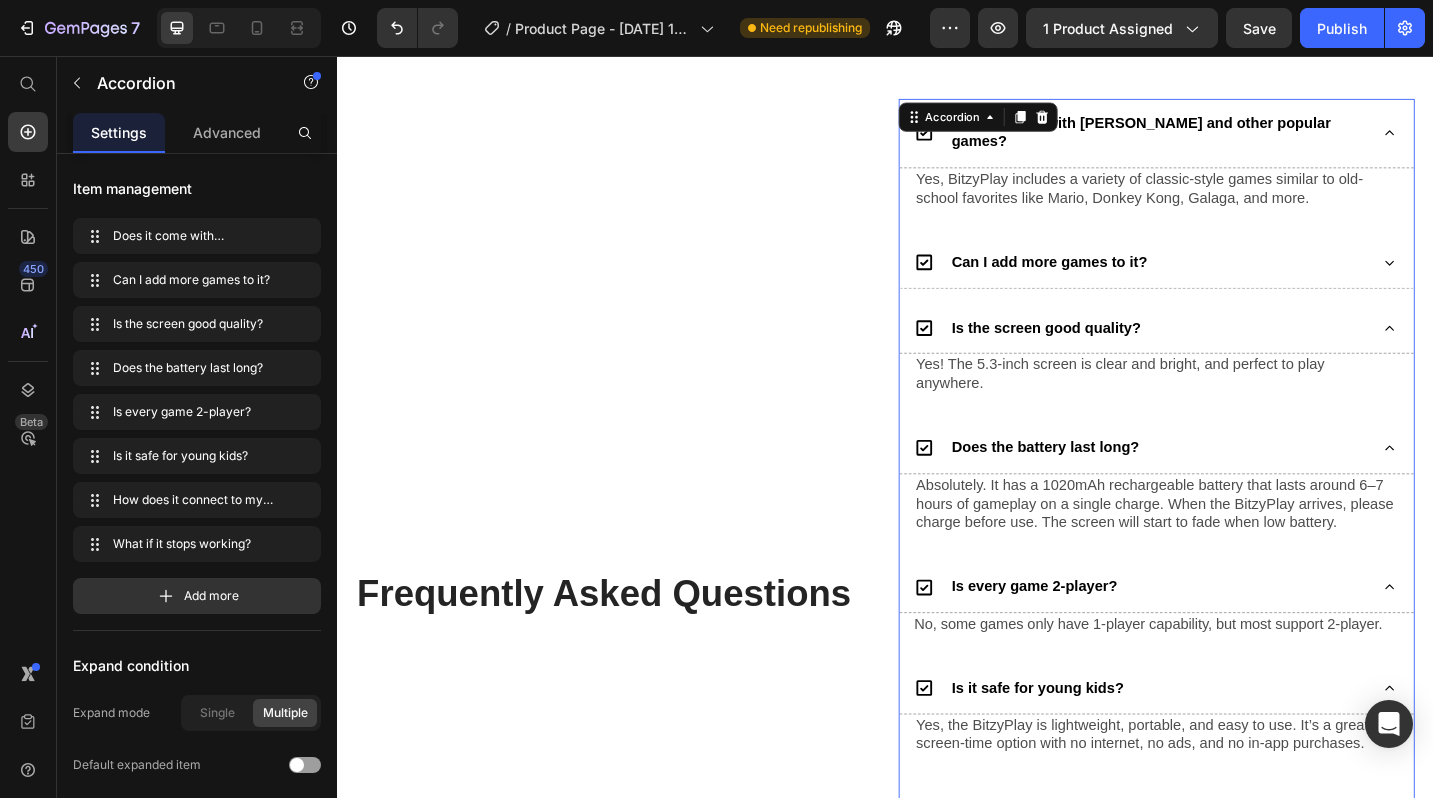 click on "Can I add more games to it?" at bounding box center (1218, 282) 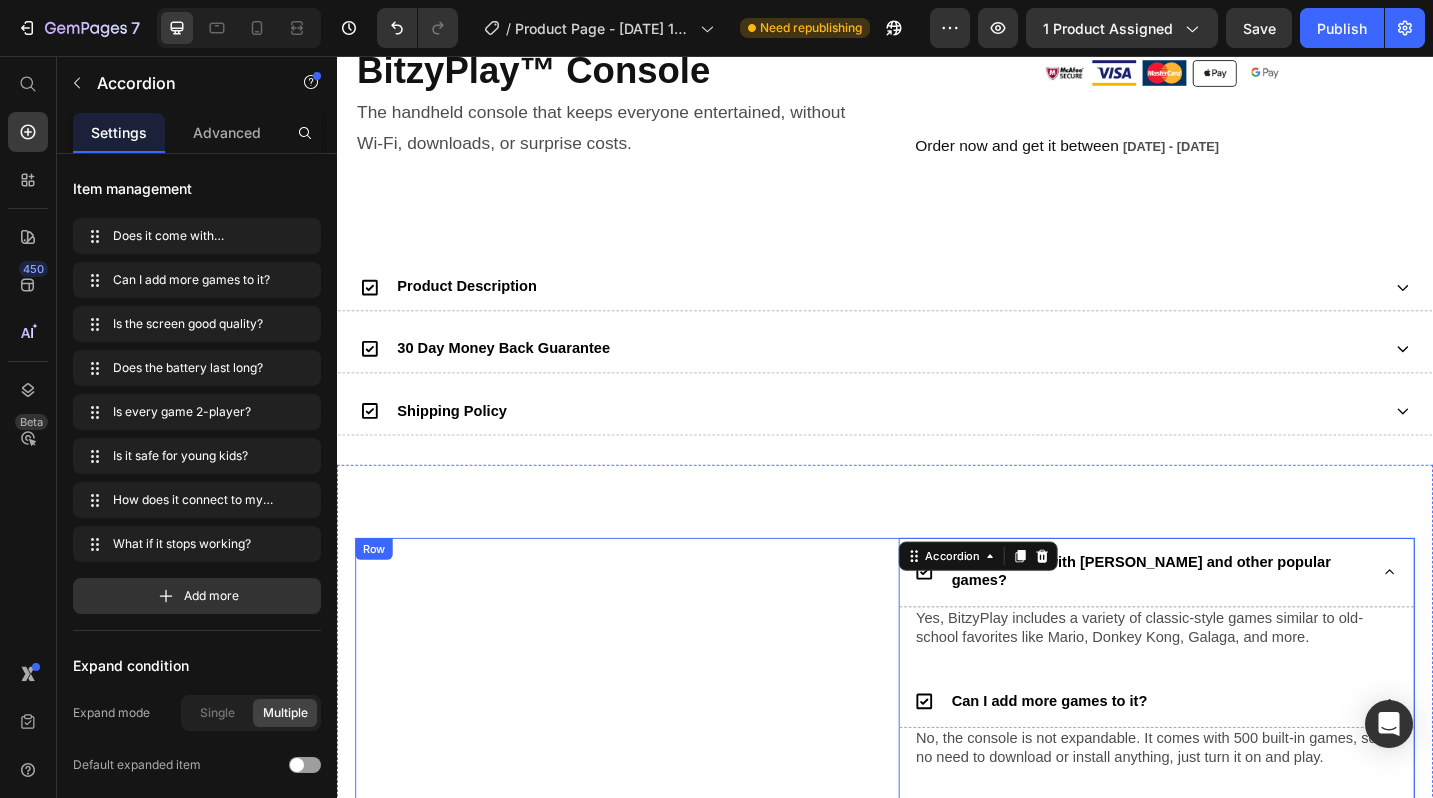 scroll, scrollTop: 774, scrollLeft: 0, axis: vertical 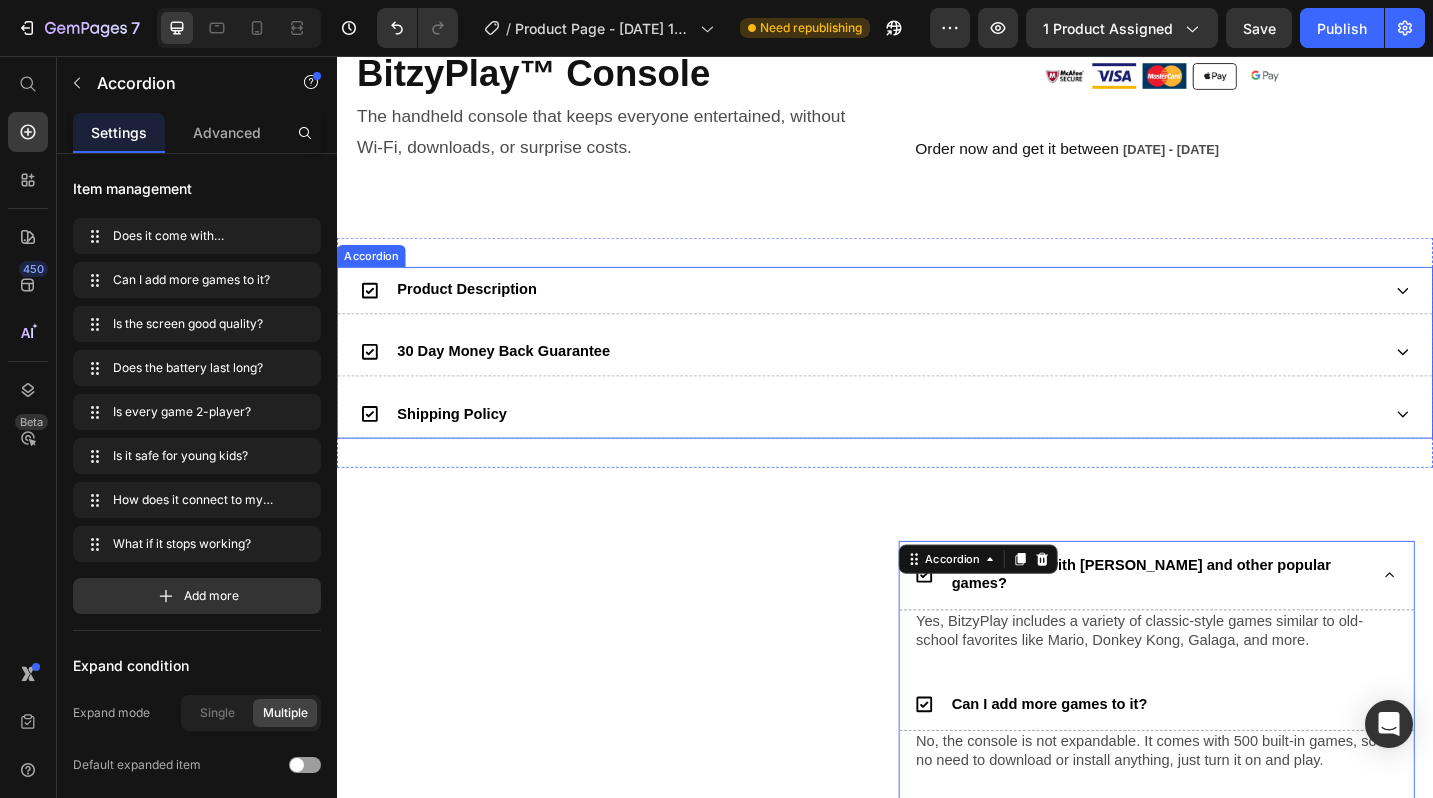 click on "Product Description" at bounding box center [921, 312] 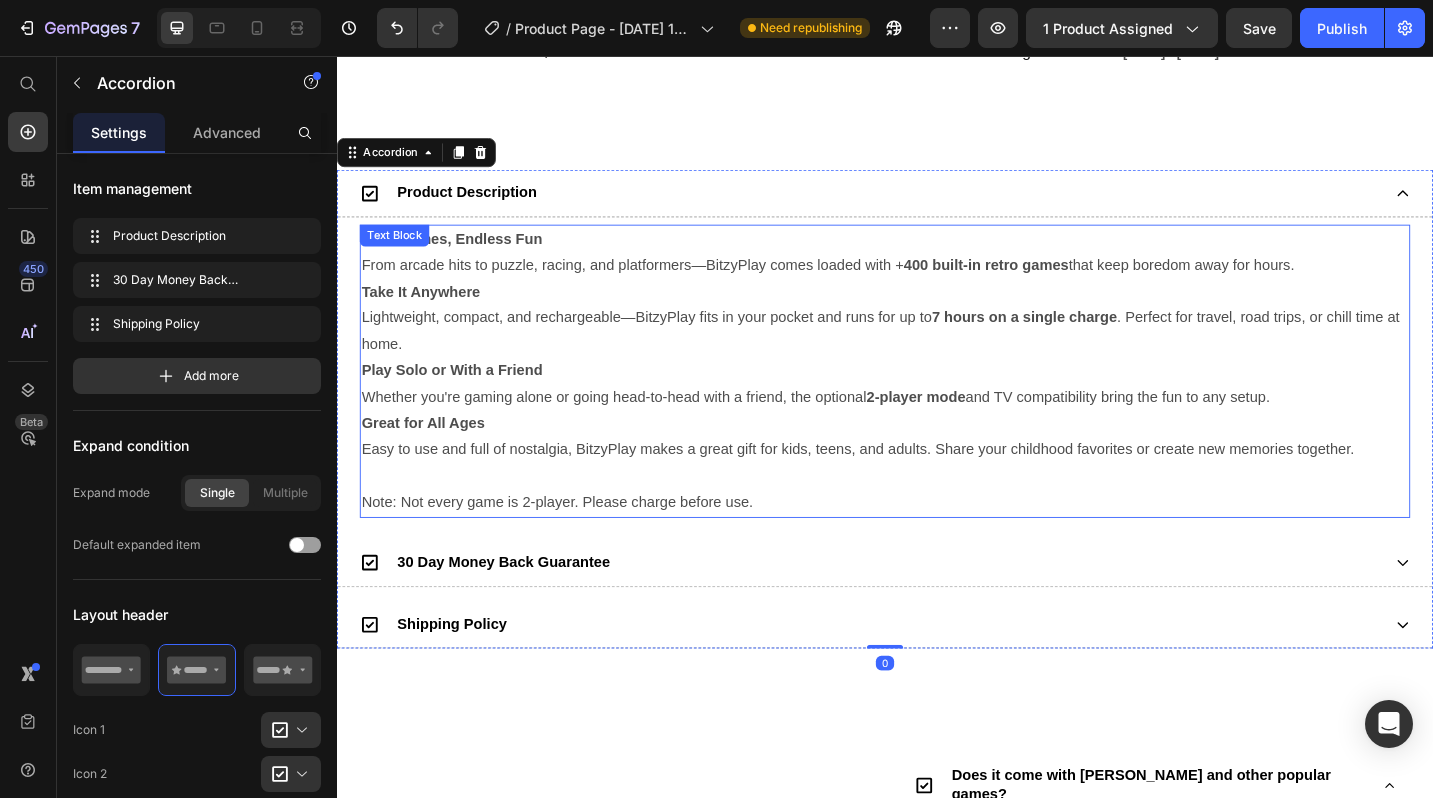 scroll, scrollTop: 935, scrollLeft: 0, axis: vertical 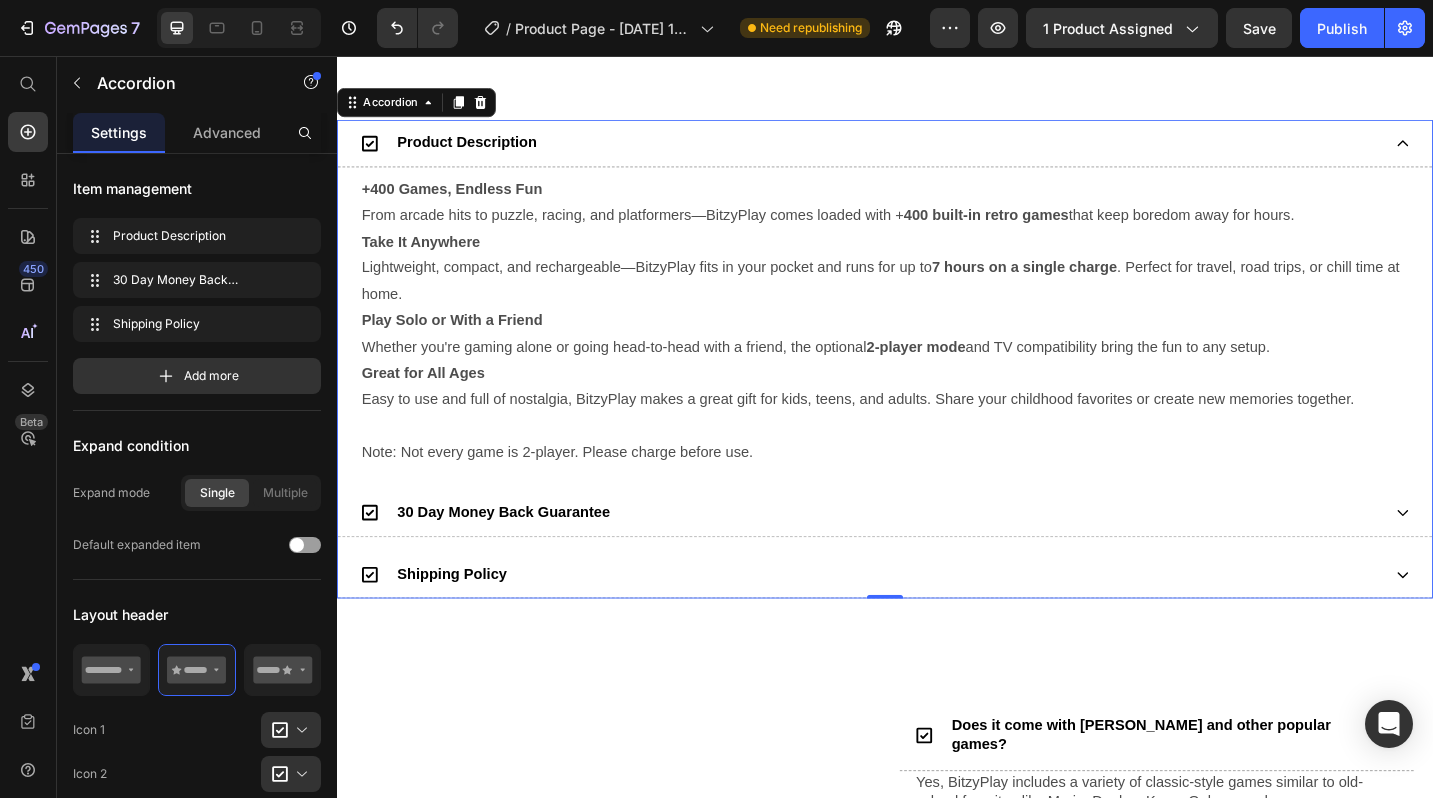 click on "30 Day Money Back Guarantee" at bounding box center [921, 556] 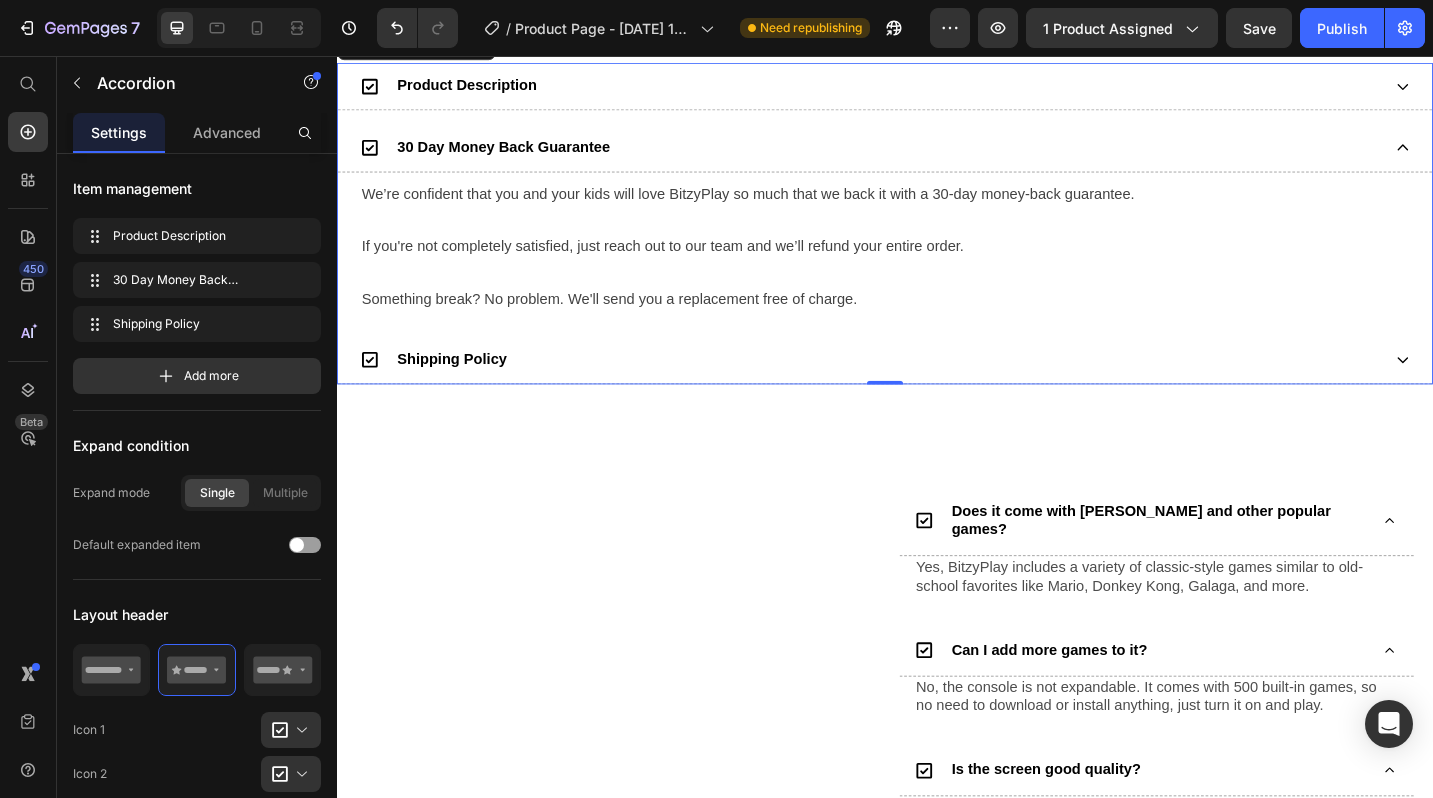 scroll, scrollTop: 1020, scrollLeft: 0, axis: vertical 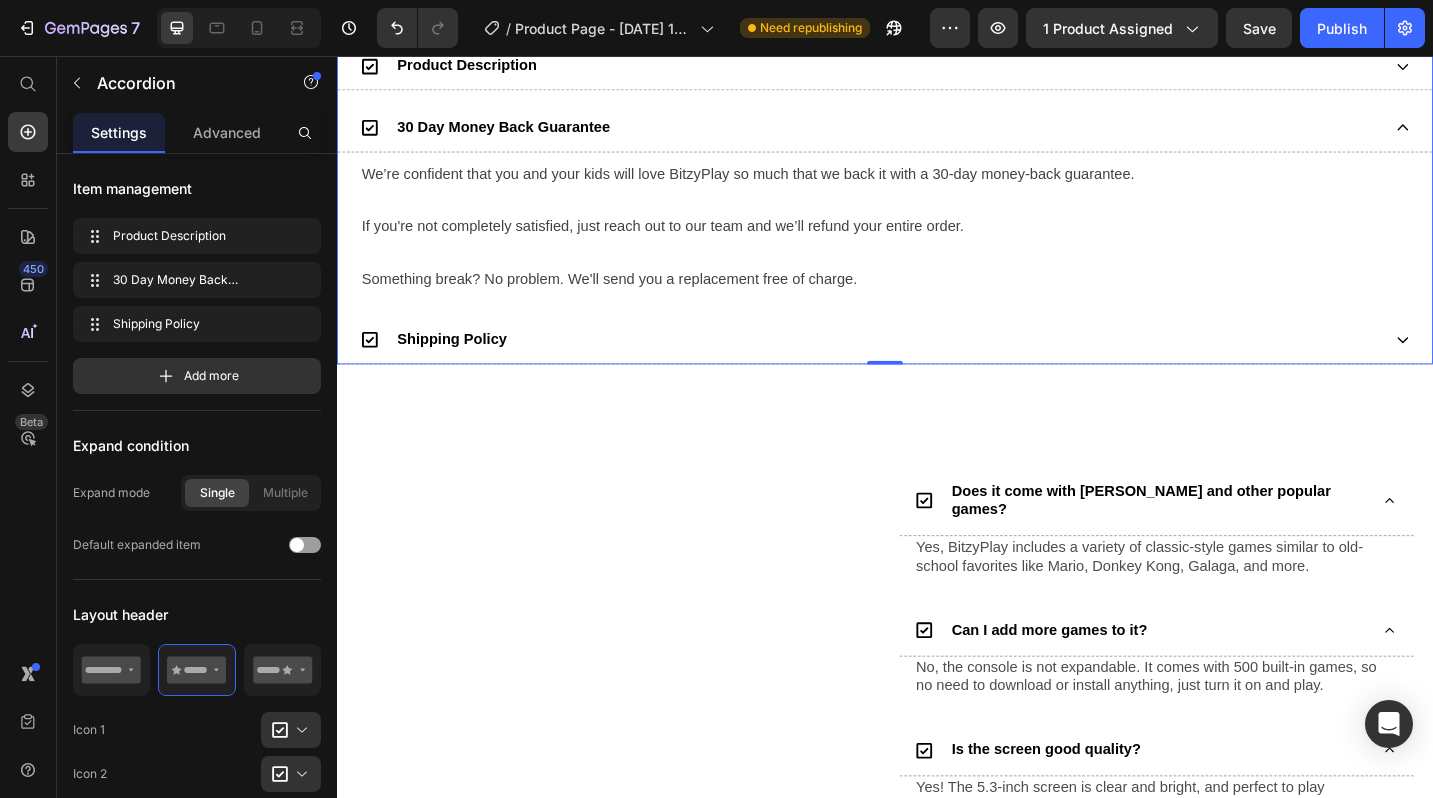 click on "Shipping Policy" at bounding box center (921, 366) 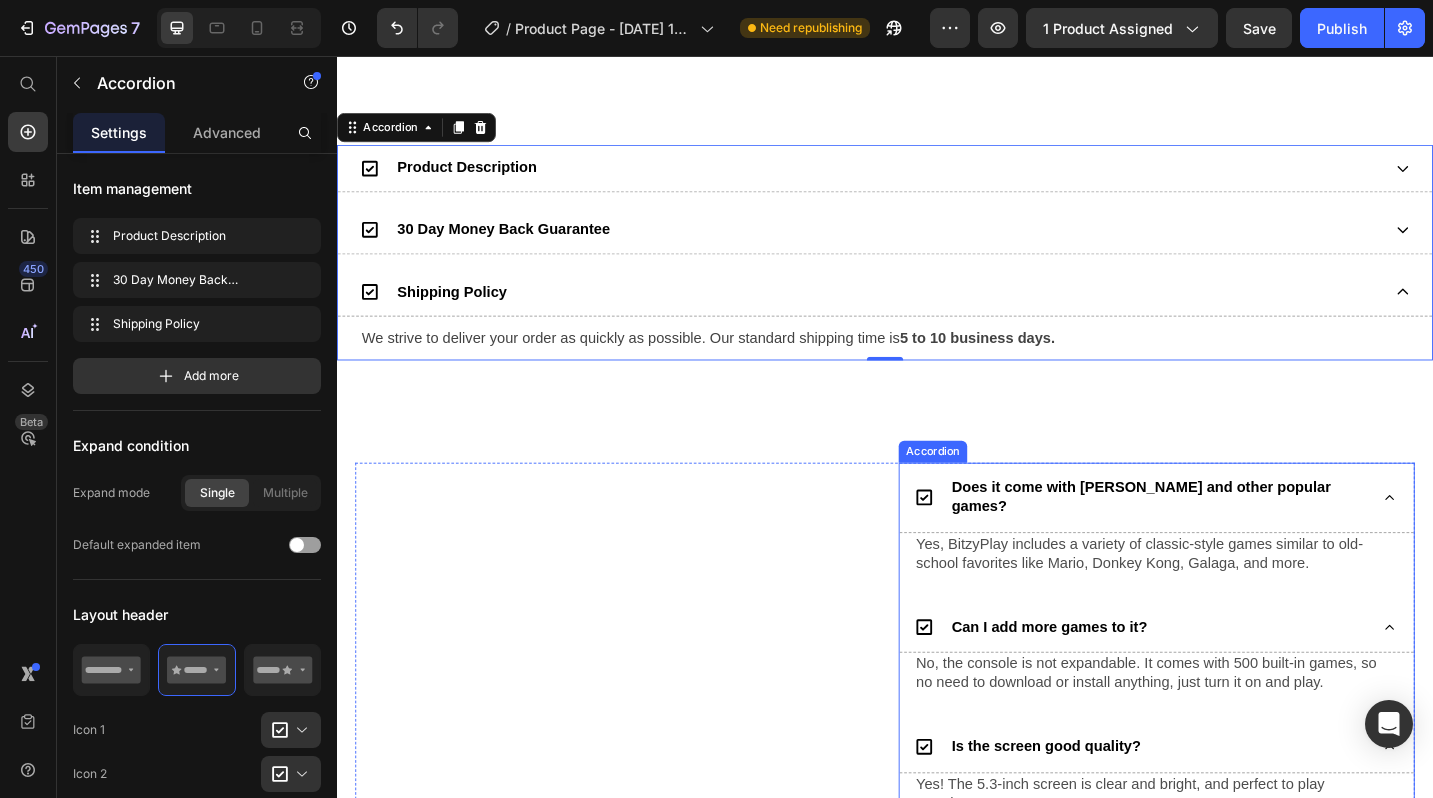 scroll, scrollTop: 857, scrollLeft: 0, axis: vertical 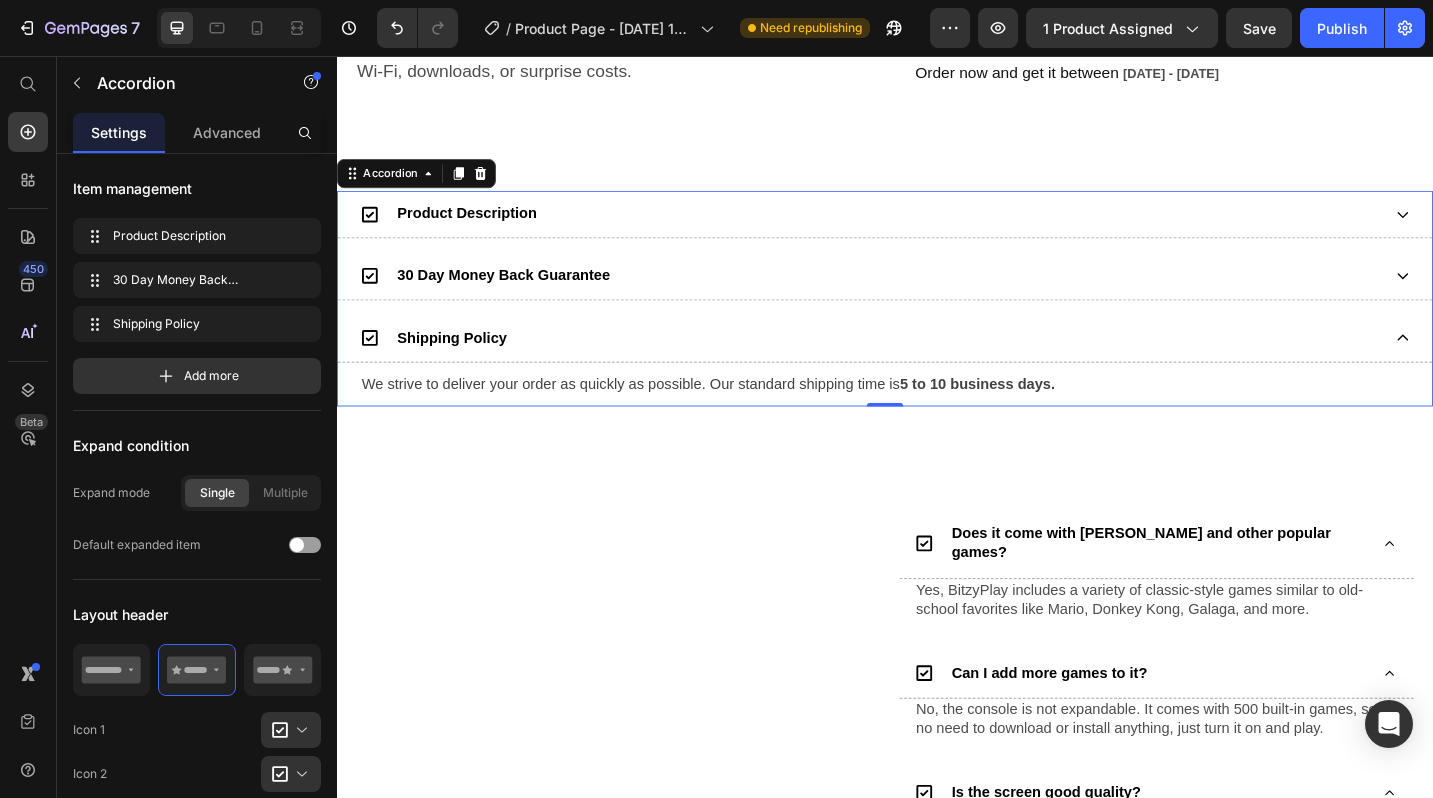 click on "30 Day Money Back Guarantee" at bounding box center (921, 297) 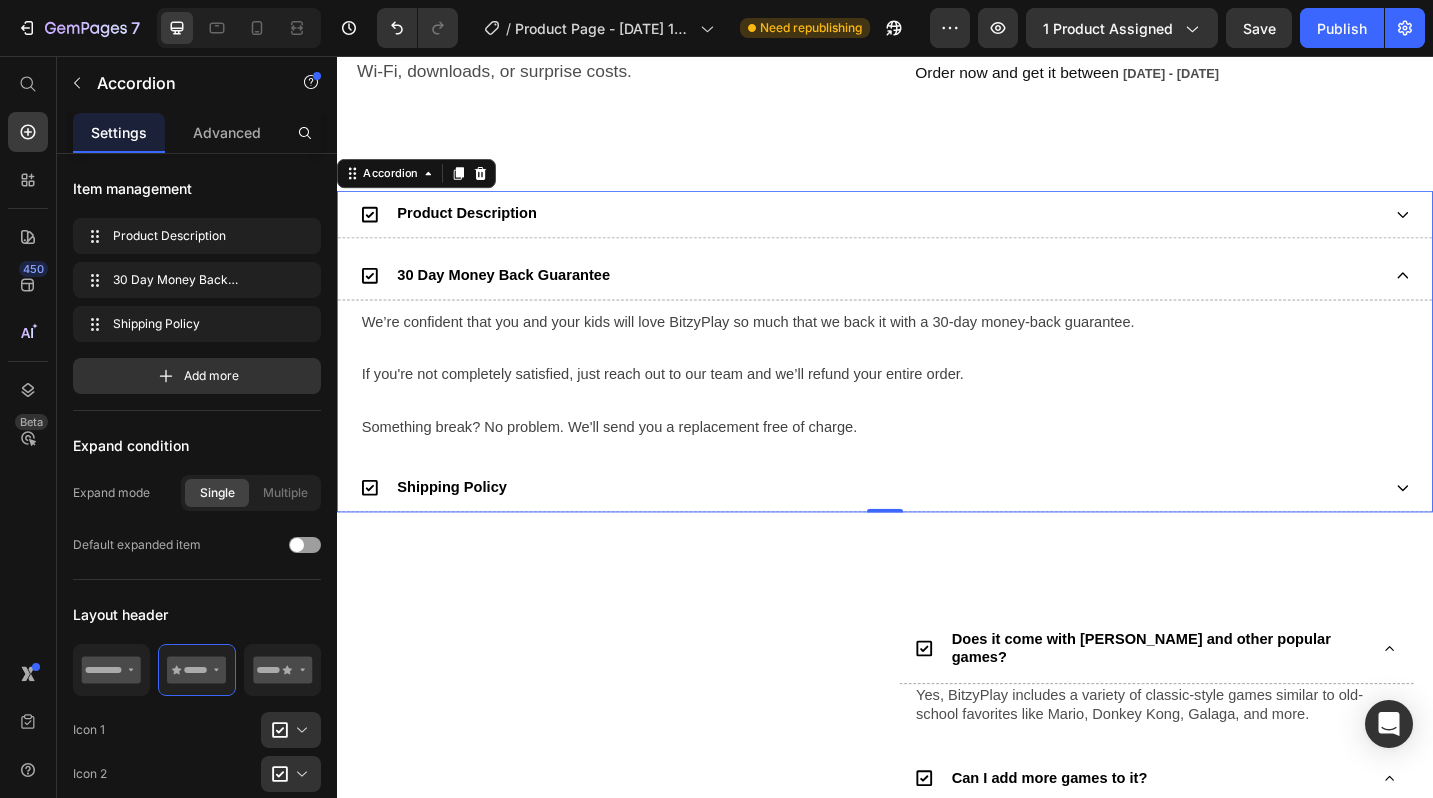 click on "Product Description" at bounding box center [921, 229] 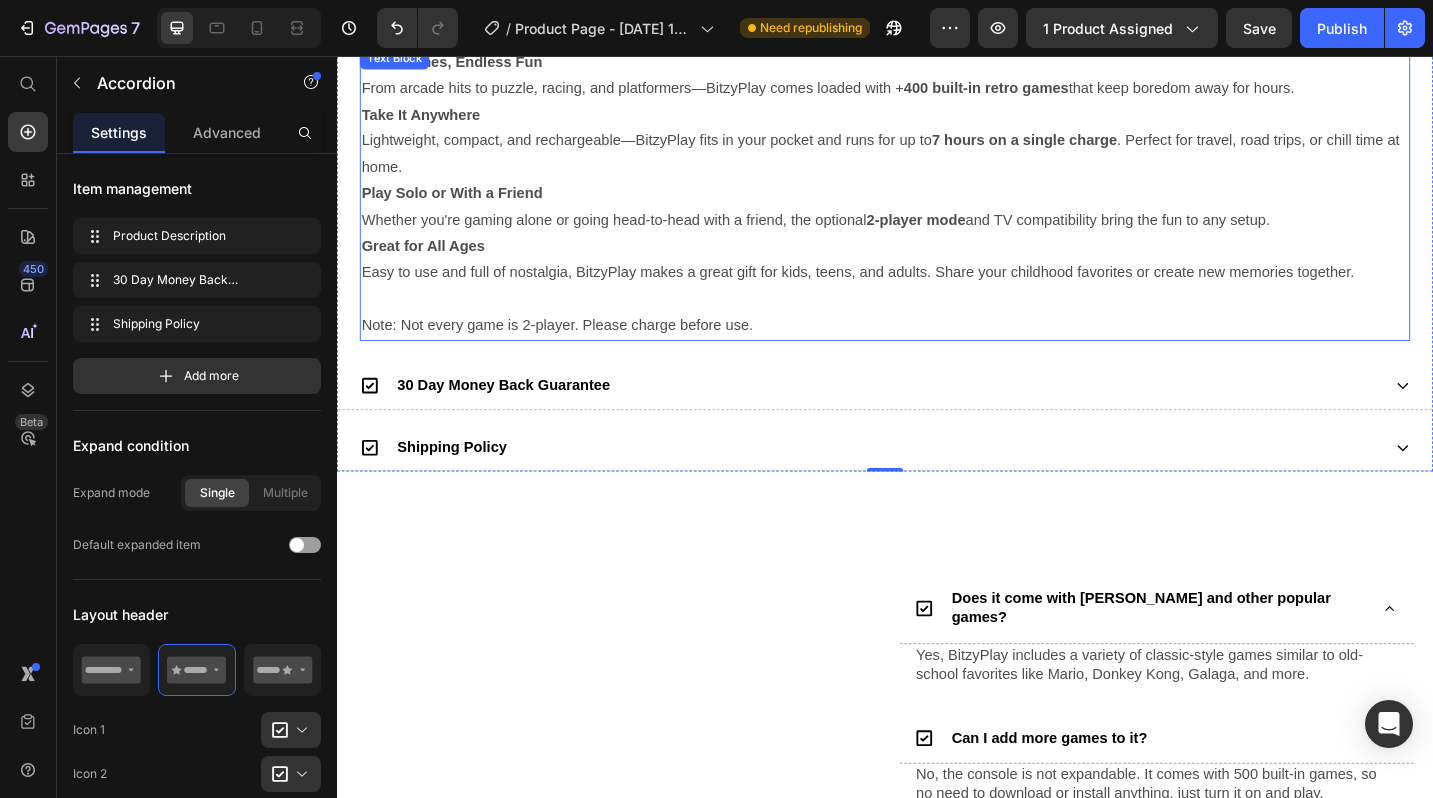 scroll, scrollTop: 1124, scrollLeft: 0, axis: vertical 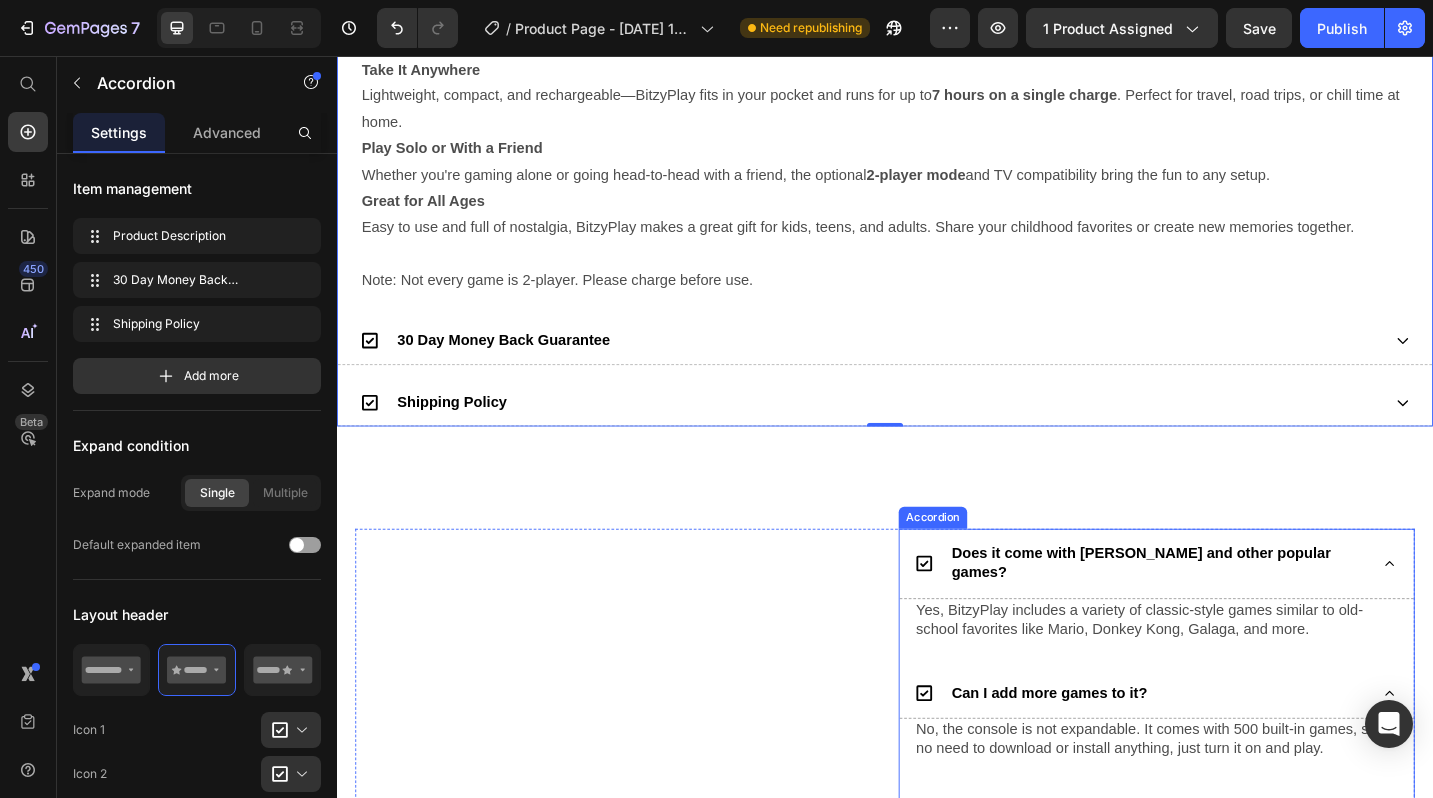 click on "Does it come with [PERSON_NAME] and other popular games?" at bounding box center (1234, 611) 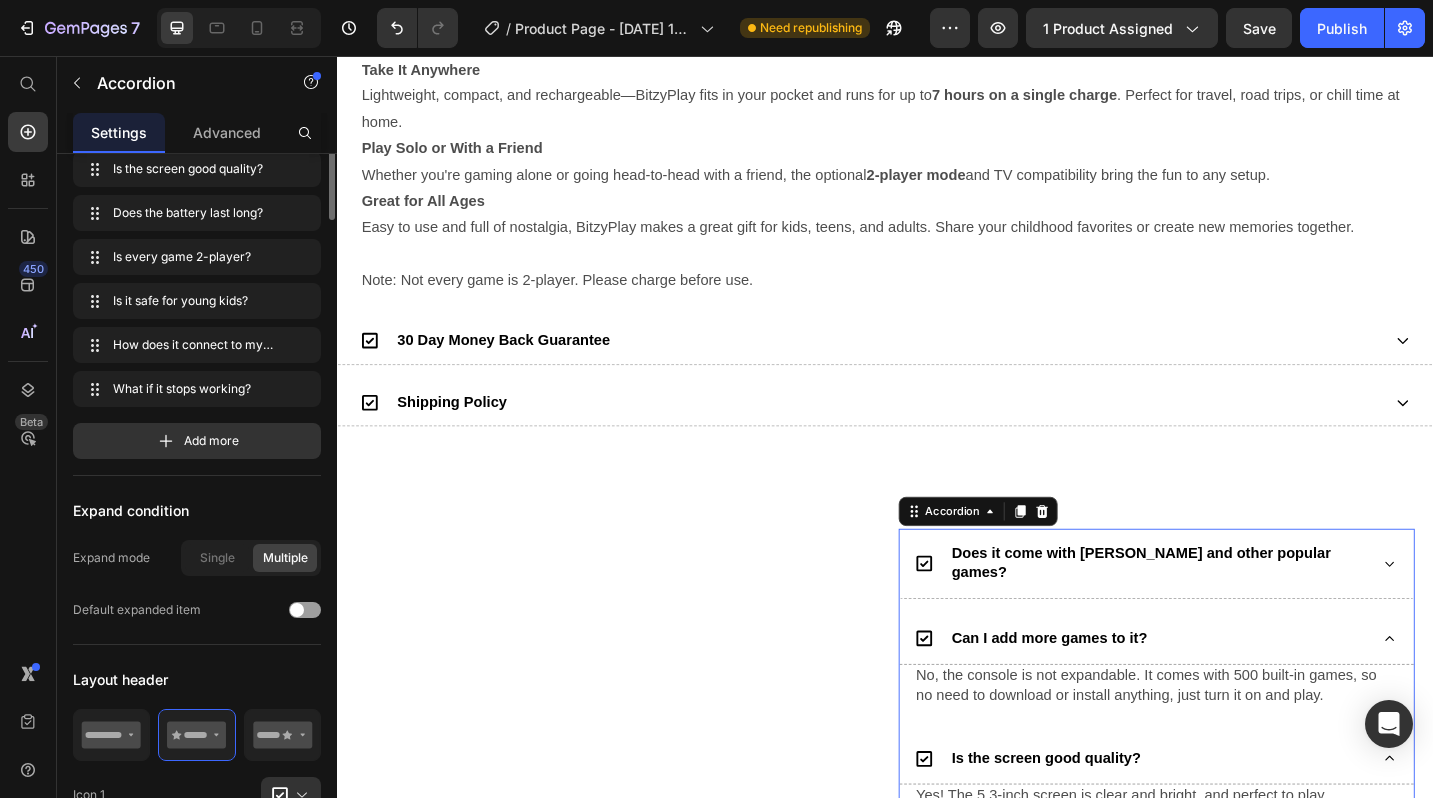 scroll, scrollTop: 236, scrollLeft: 0, axis: vertical 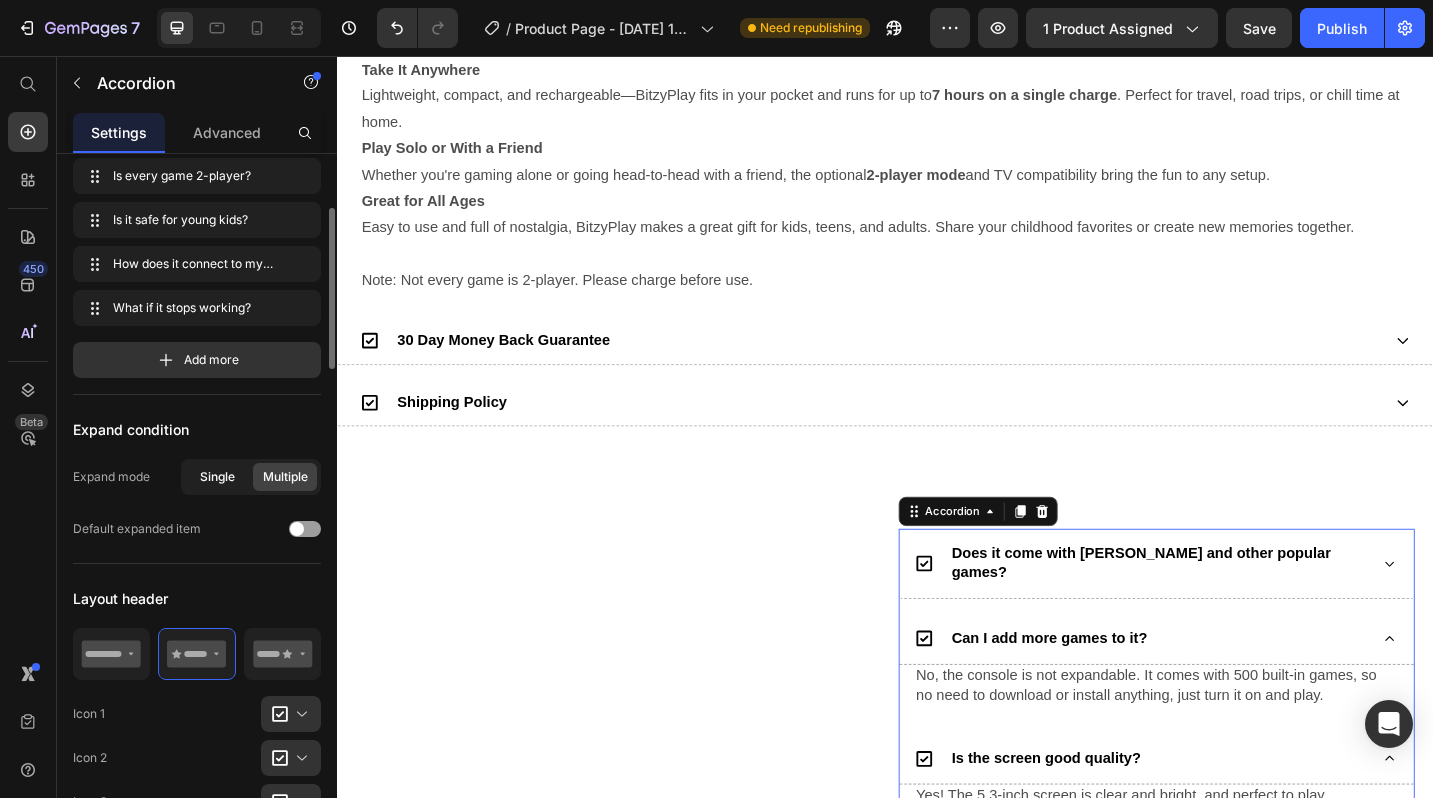 click on "Single" 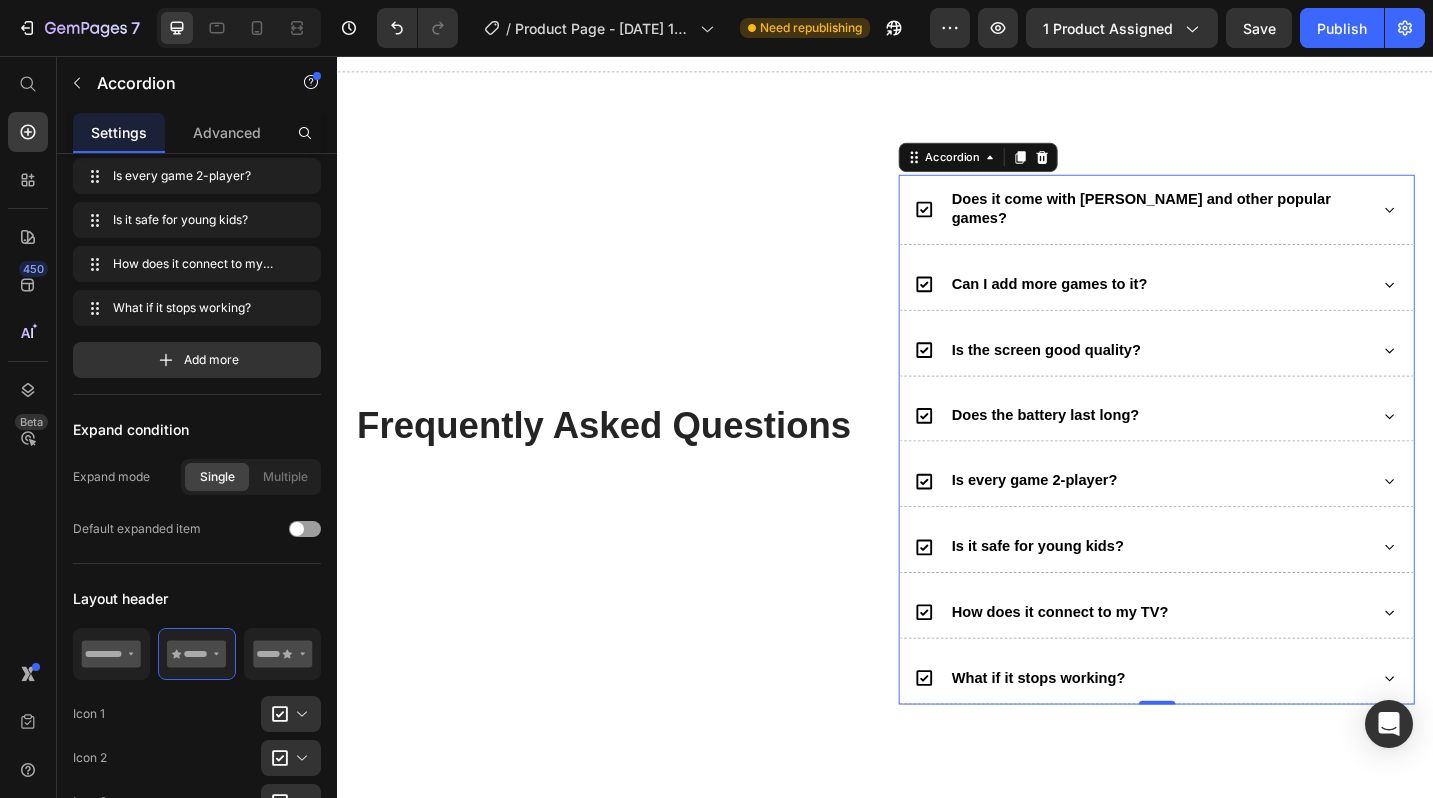 scroll, scrollTop: 1598, scrollLeft: 0, axis: vertical 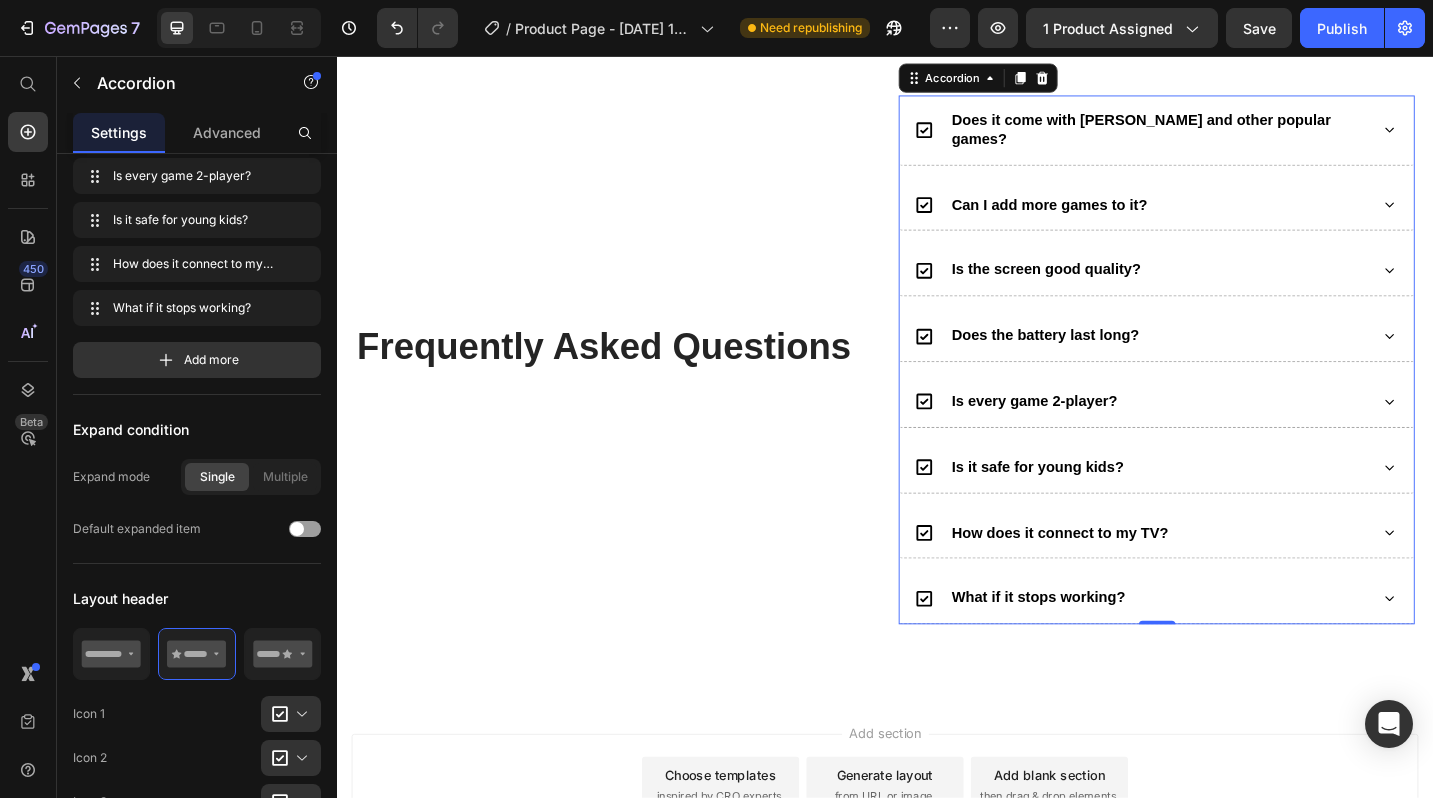 click on "Is it safe for young kids?" at bounding box center [1218, 506] 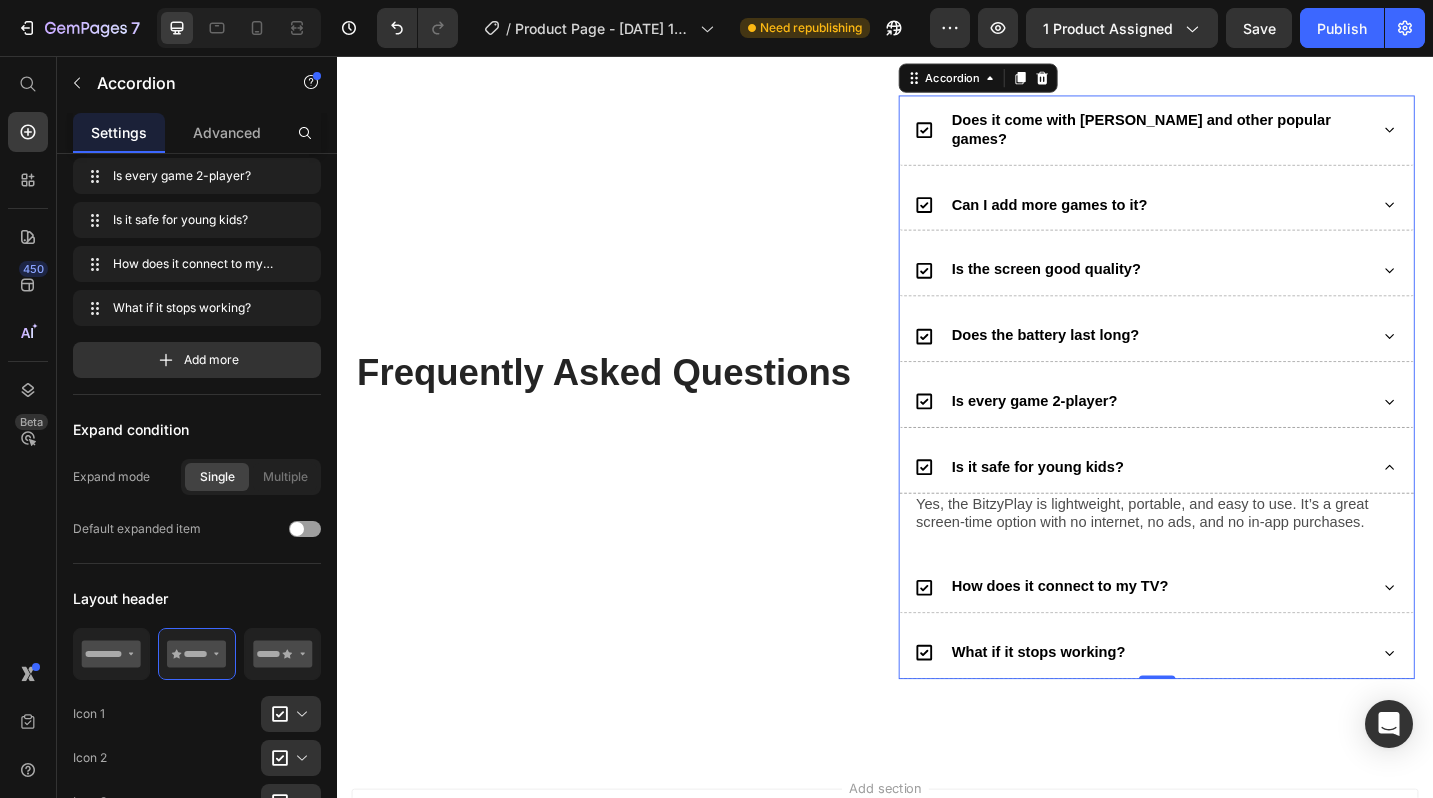 click on "Is every game 2-player?" at bounding box center [1218, 434] 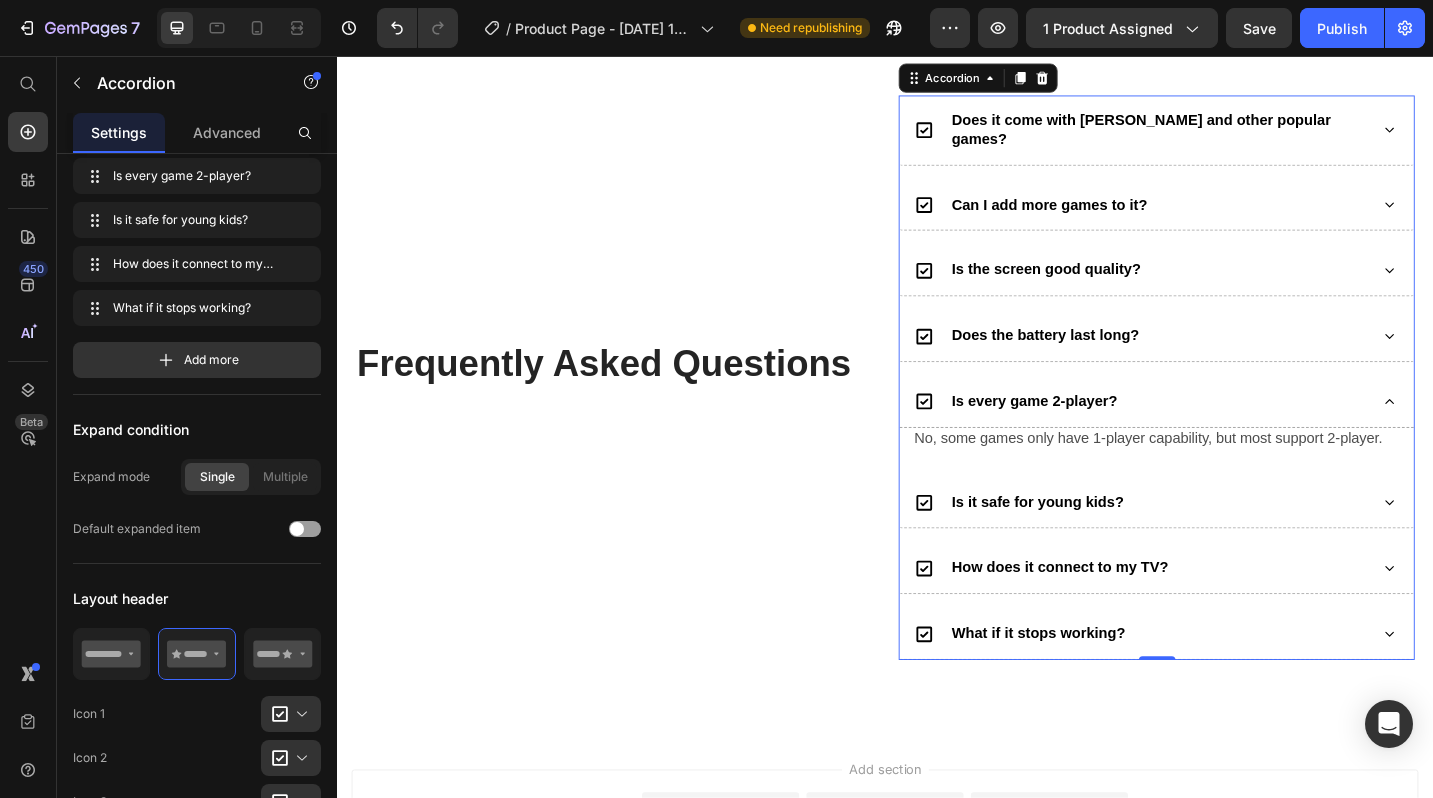 click on "Is every game 2-player?" at bounding box center (1218, 434) 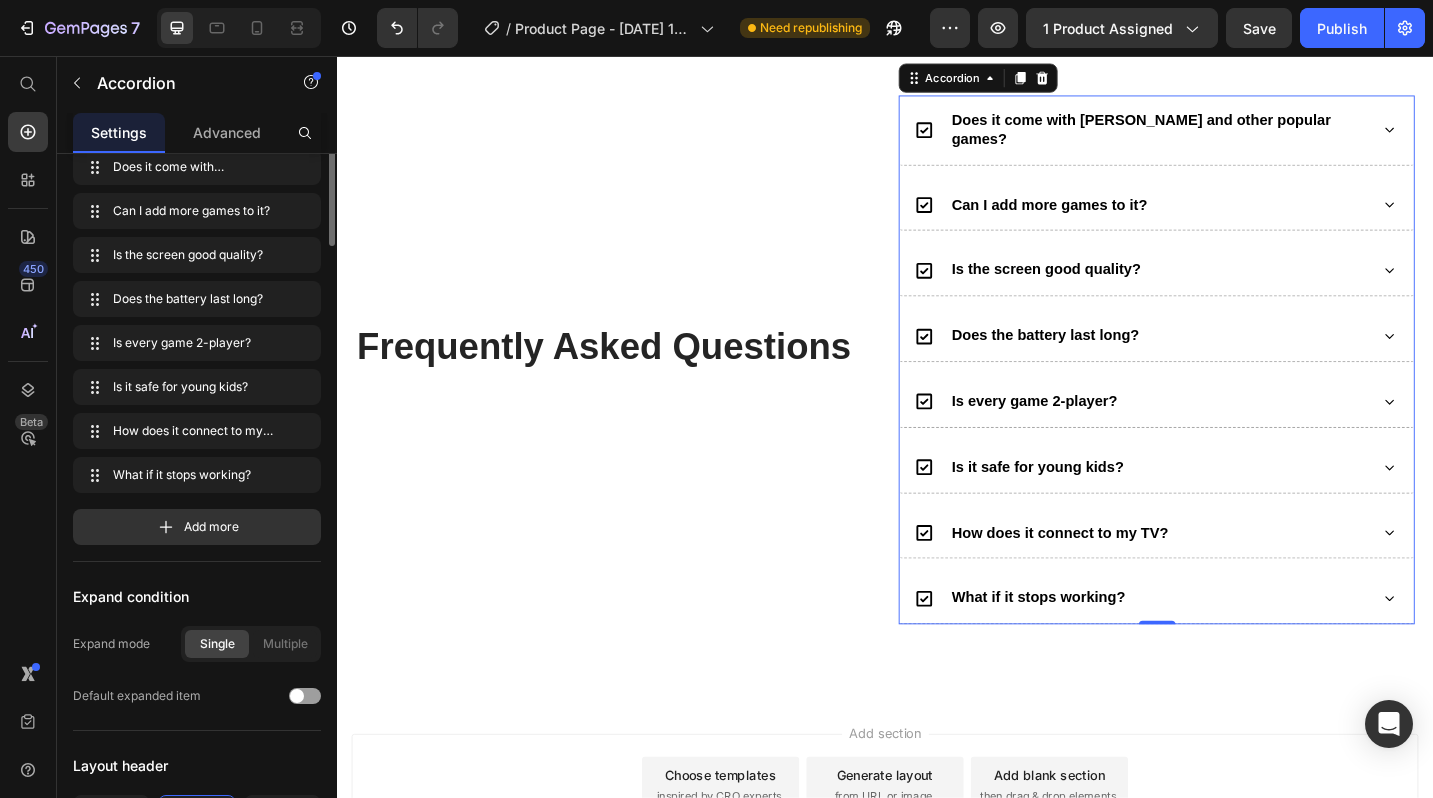 scroll, scrollTop: 0, scrollLeft: 0, axis: both 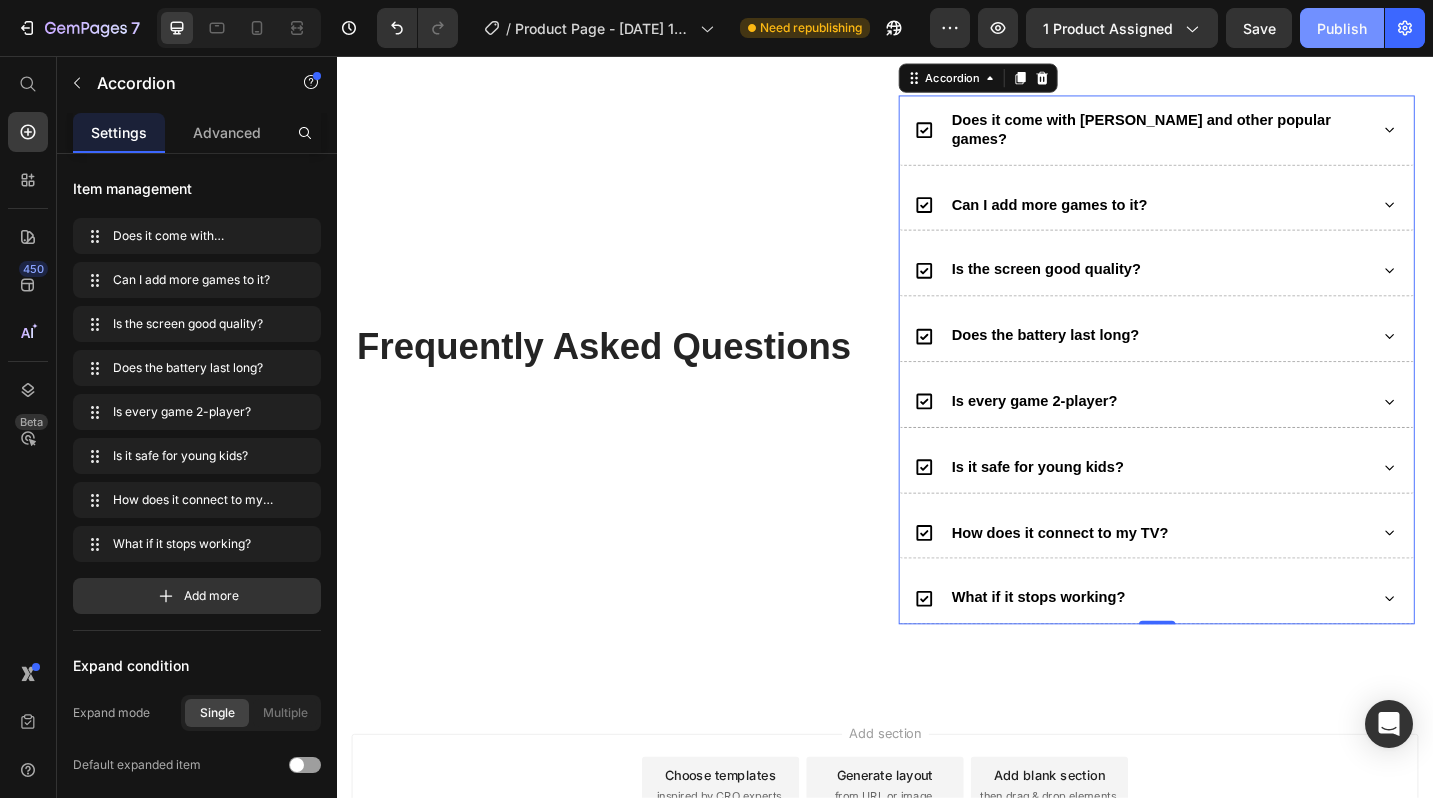 click on "Publish" at bounding box center [1342, 28] 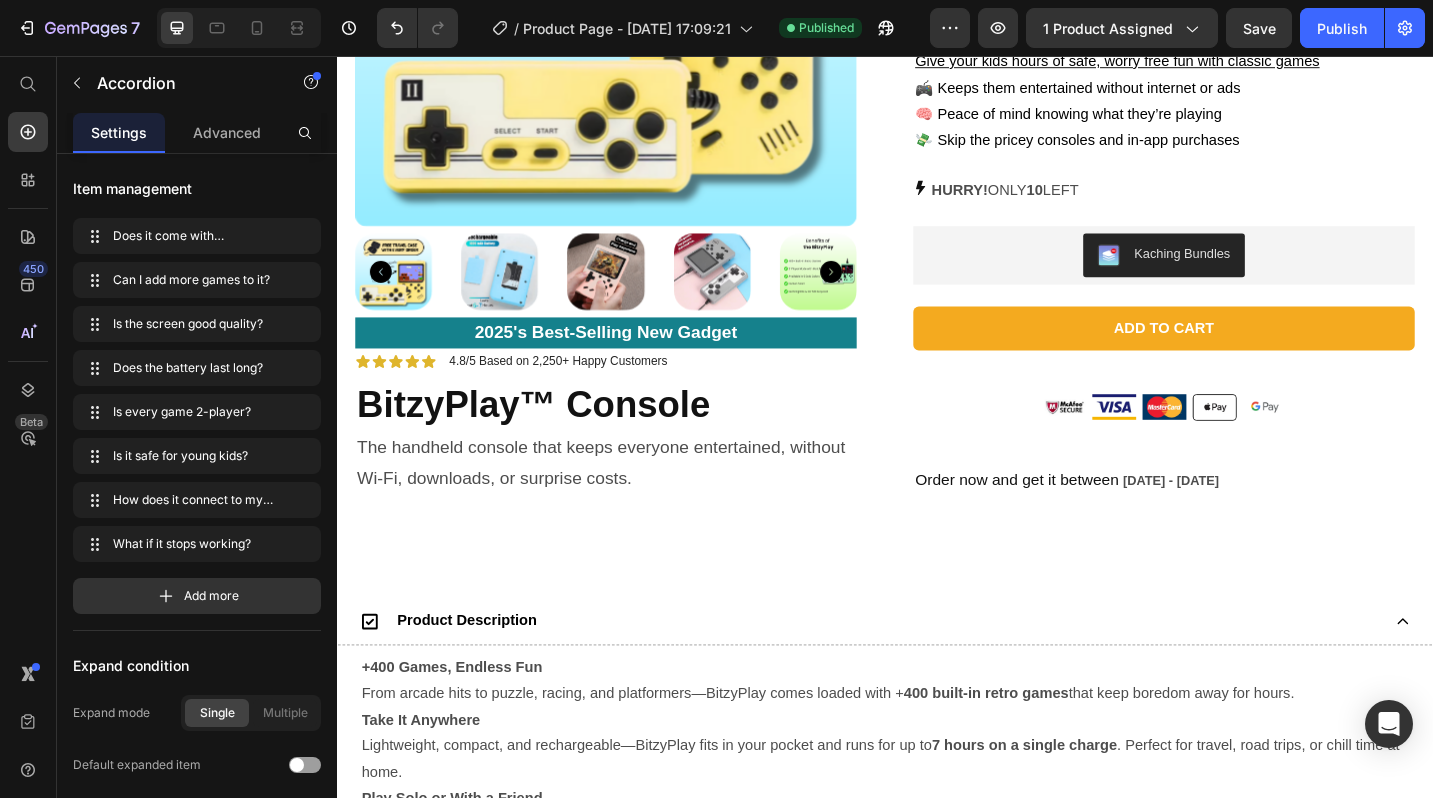 scroll, scrollTop: 385, scrollLeft: 0, axis: vertical 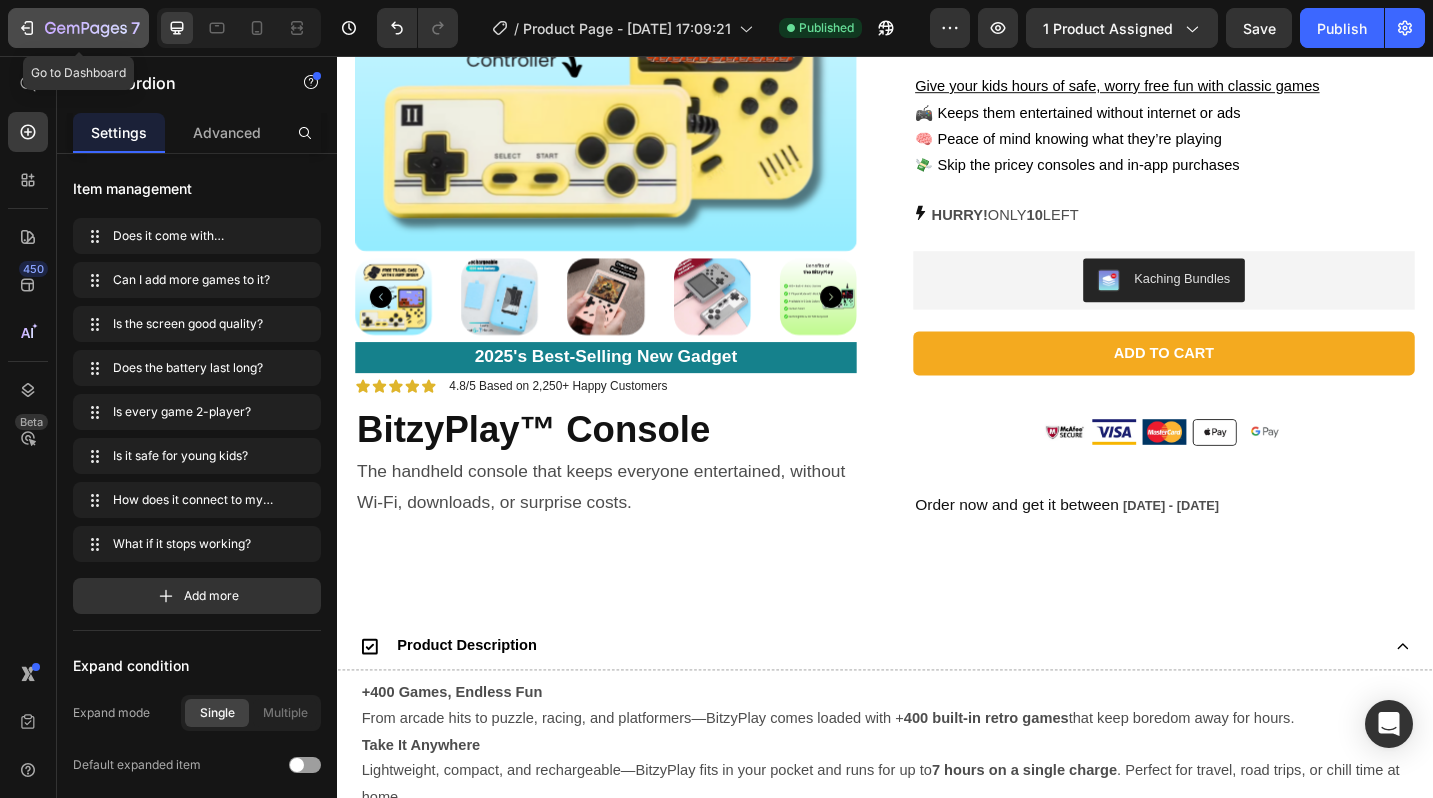click on "7" 